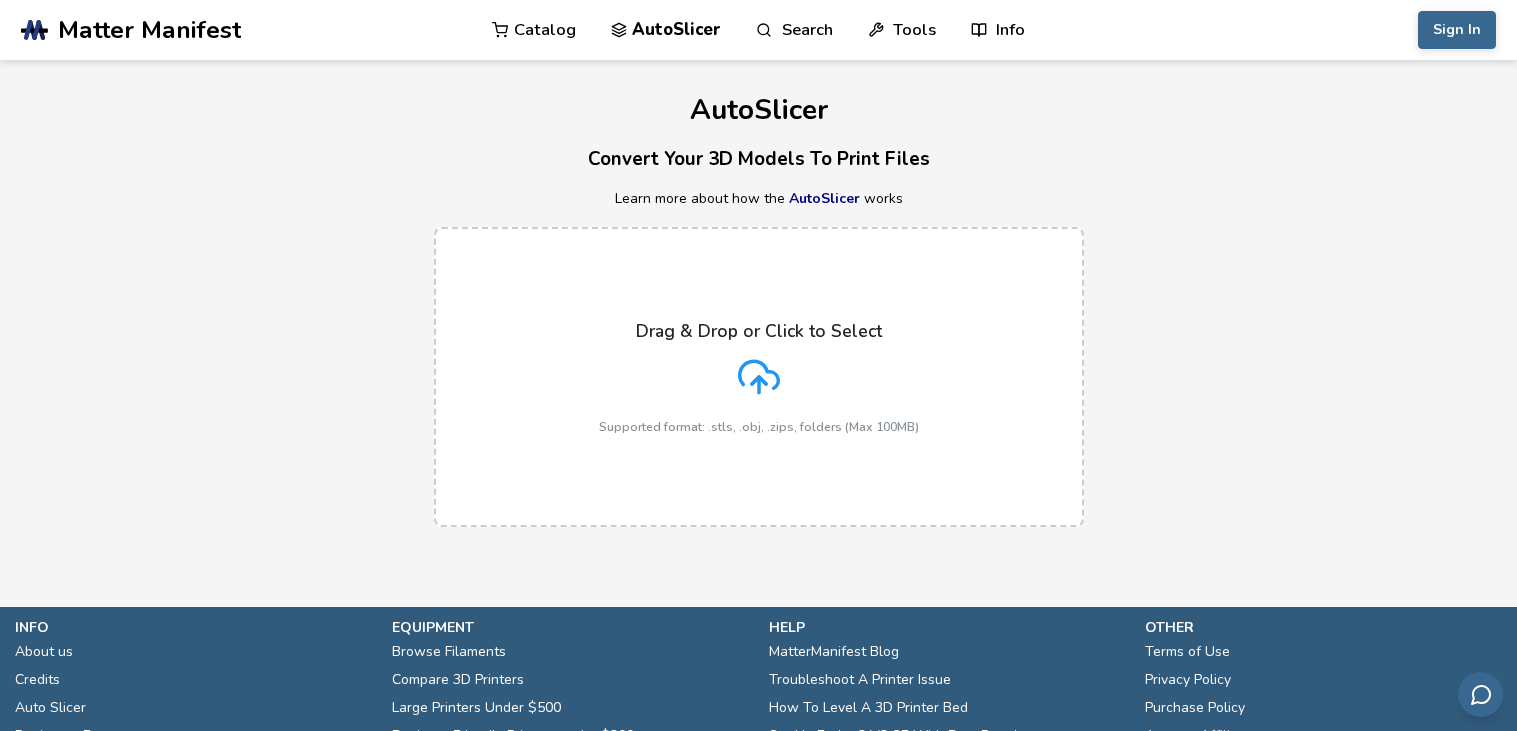 scroll, scrollTop: 0, scrollLeft: 0, axis: both 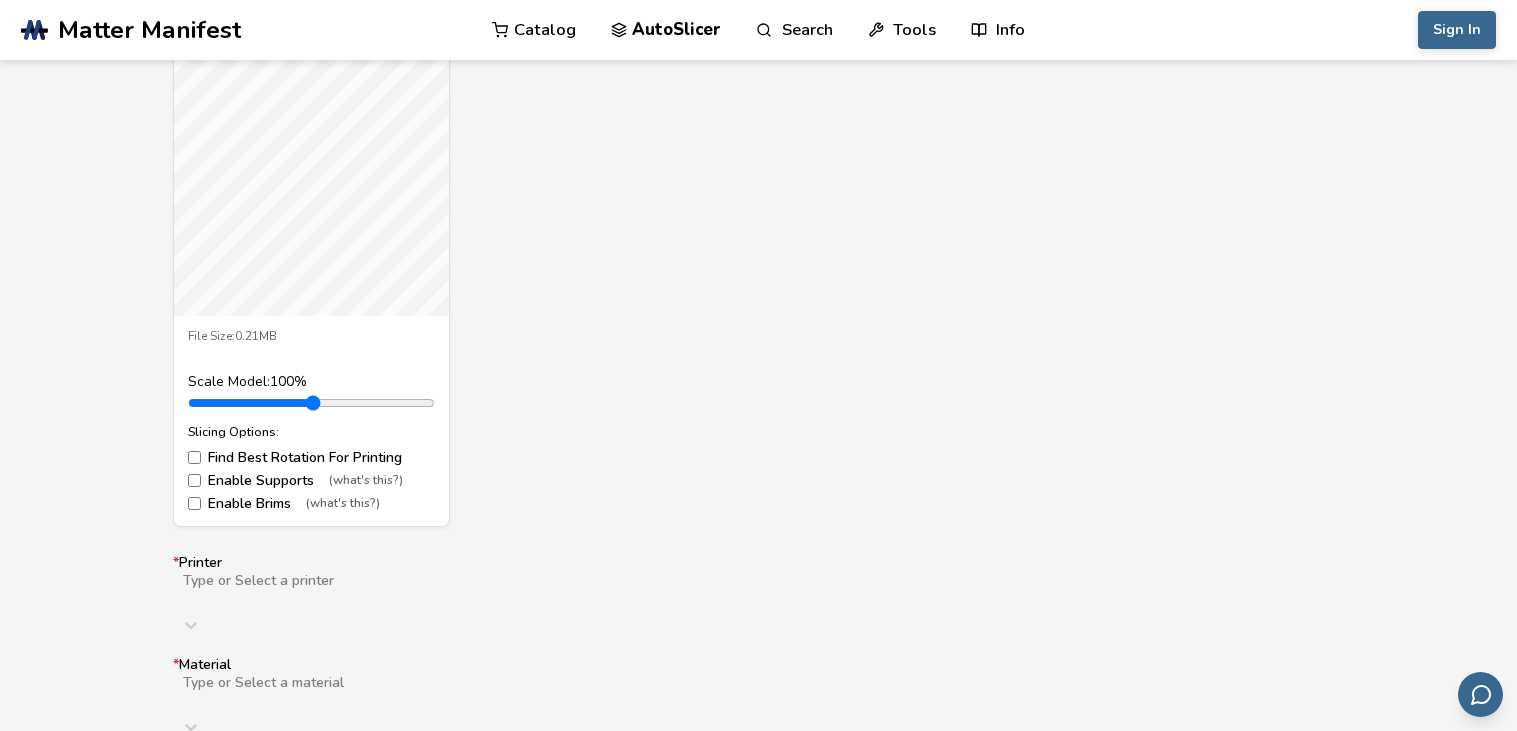 click on "Type or Select a printer" at bounding box center [759, 607] 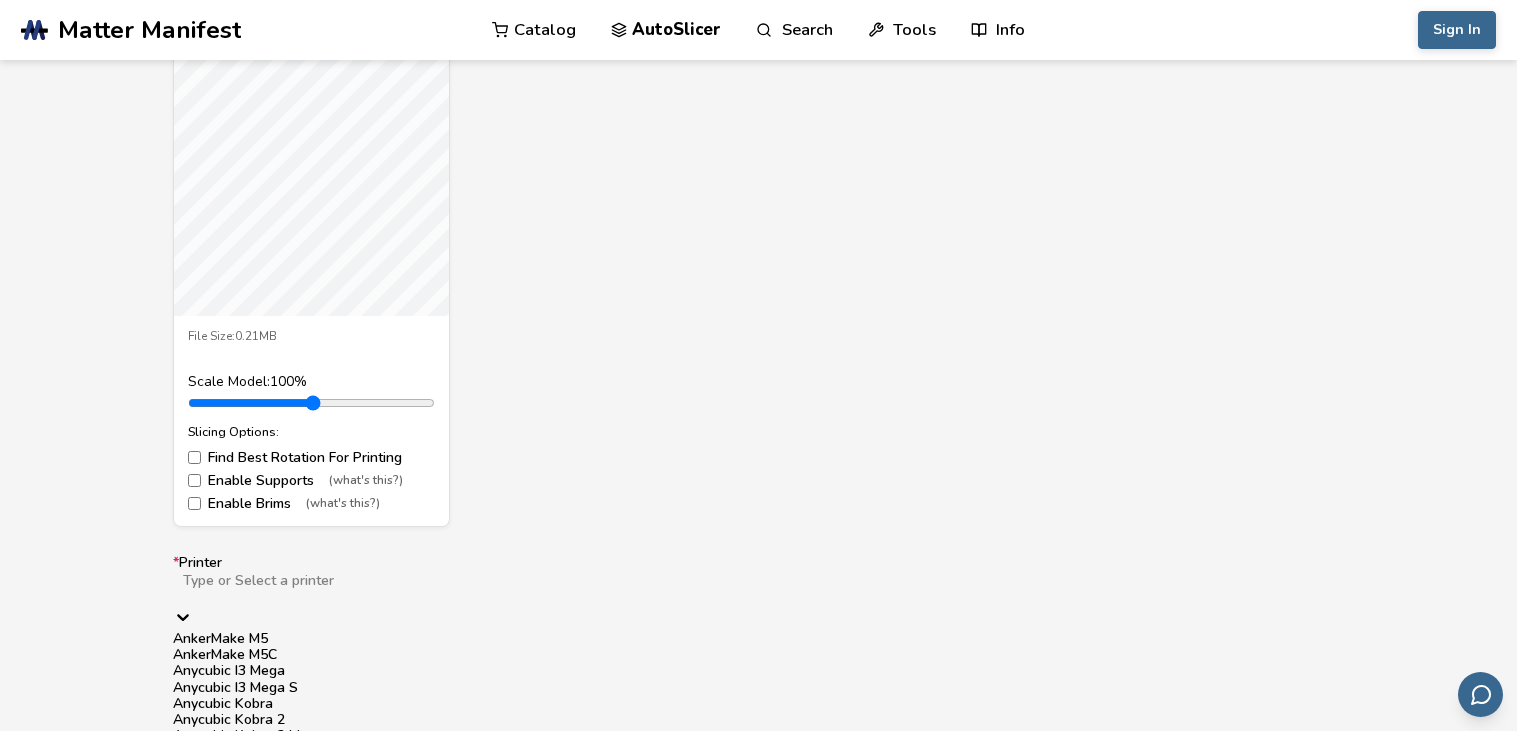 scroll, scrollTop: 1016, scrollLeft: 0, axis: vertical 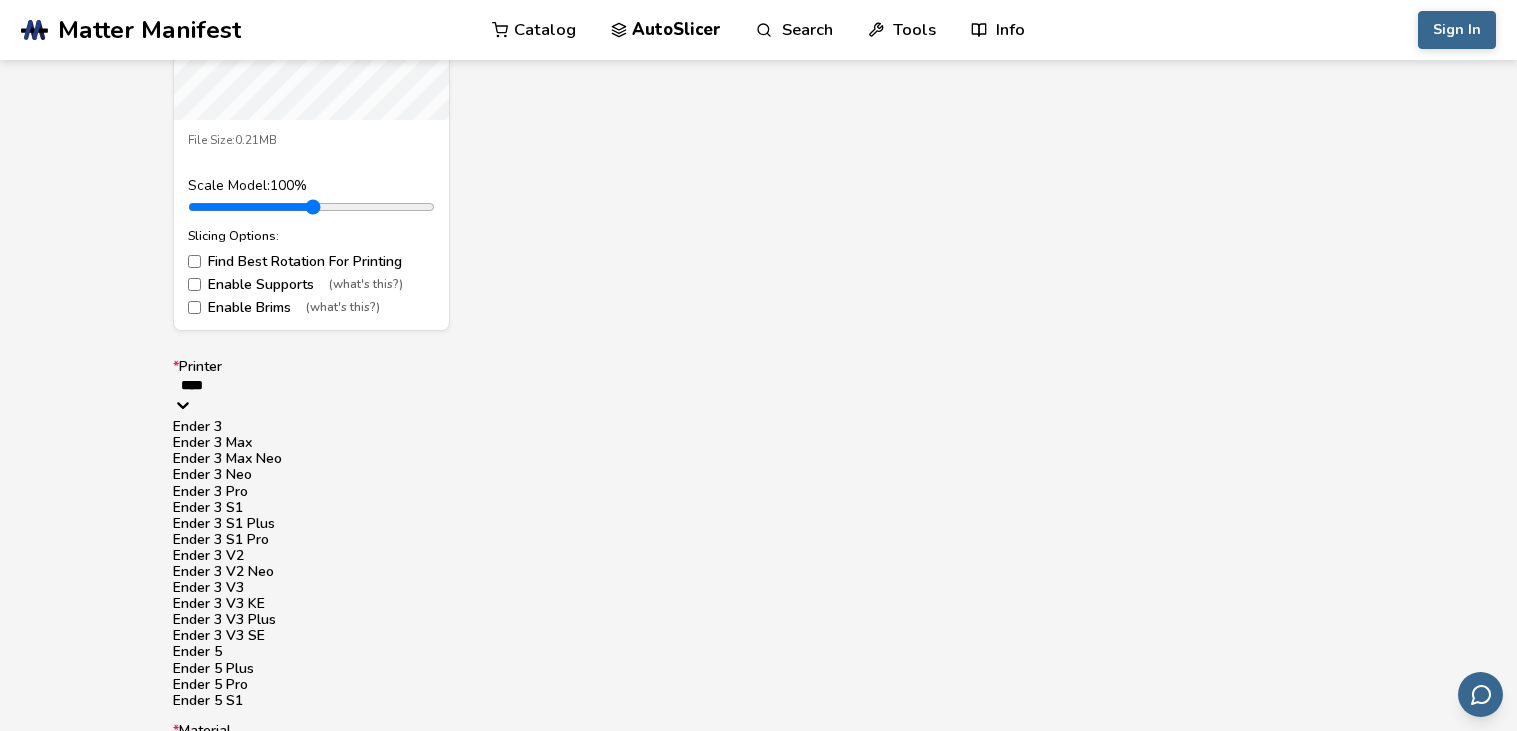 type on "*****" 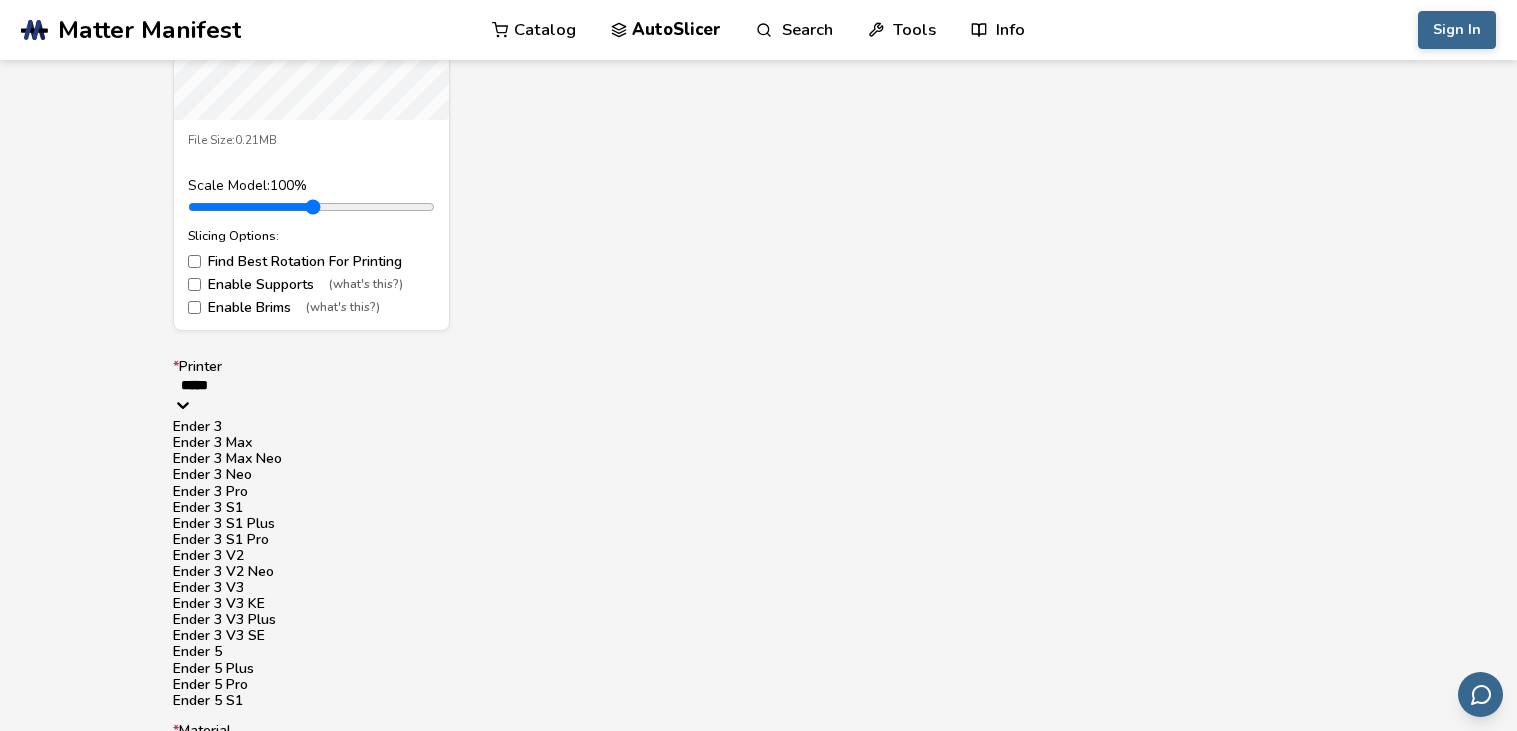 scroll, scrollTop: 156, scrollLeft: 0, axis: vertical 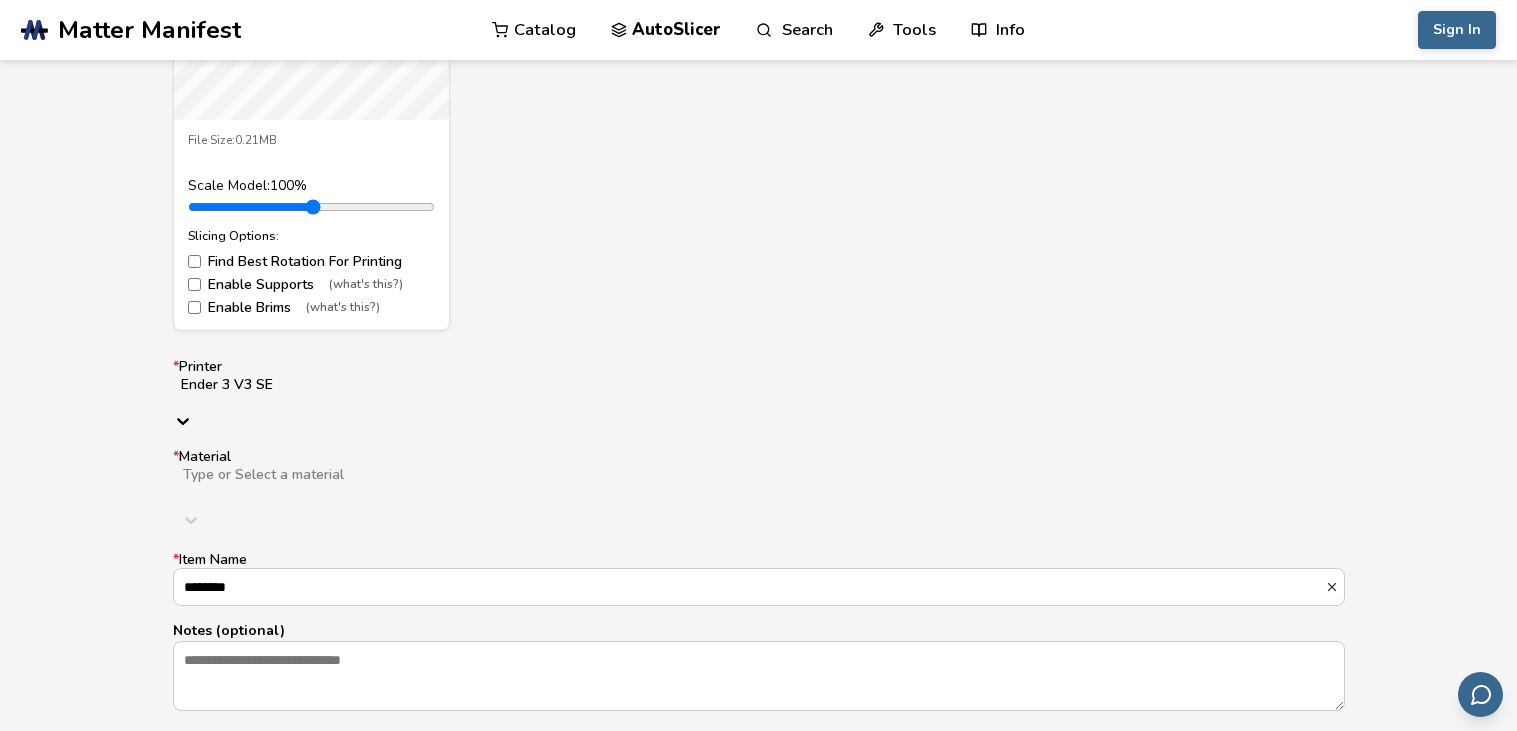 click at bounding box center [498, 491] 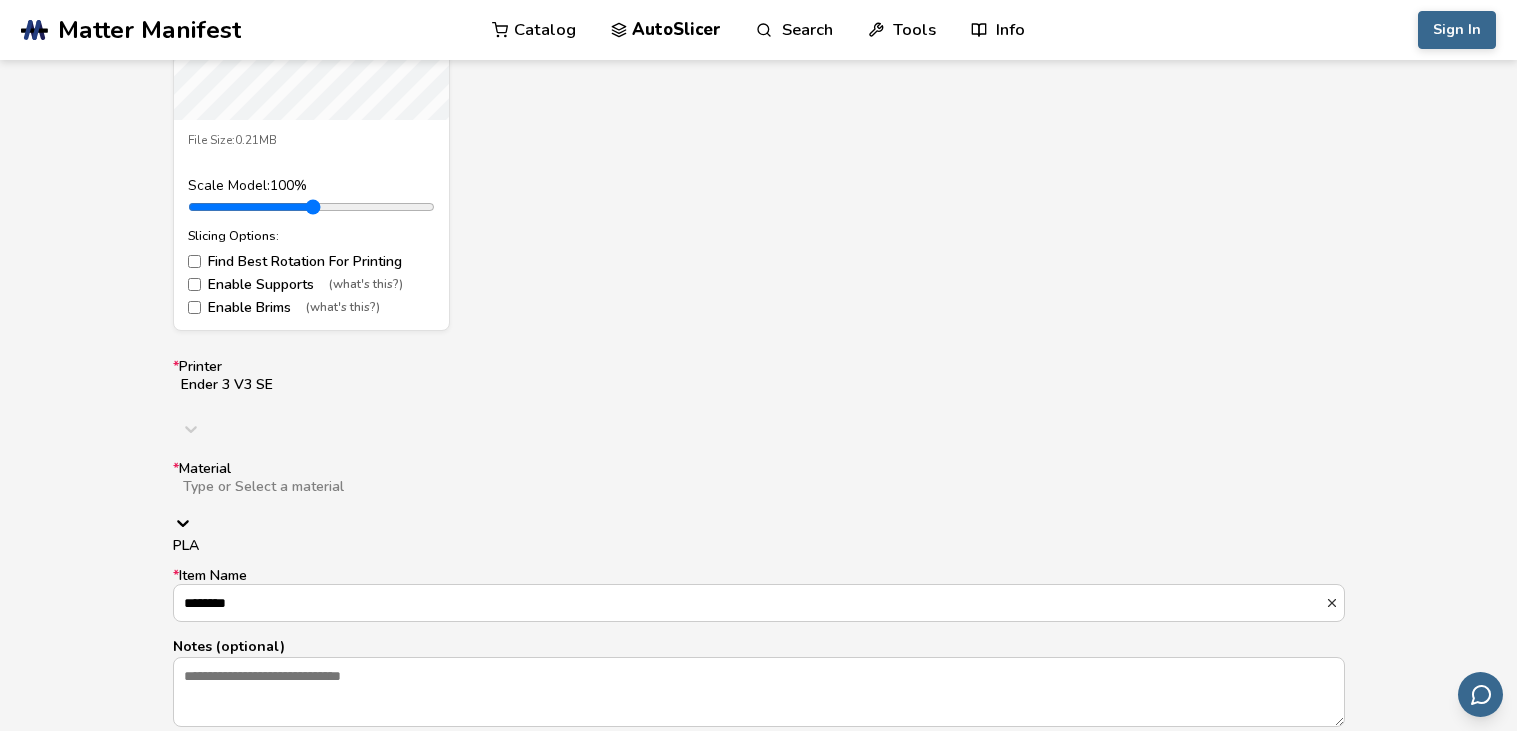 click on "PLA" at bounding box center [759, 546] 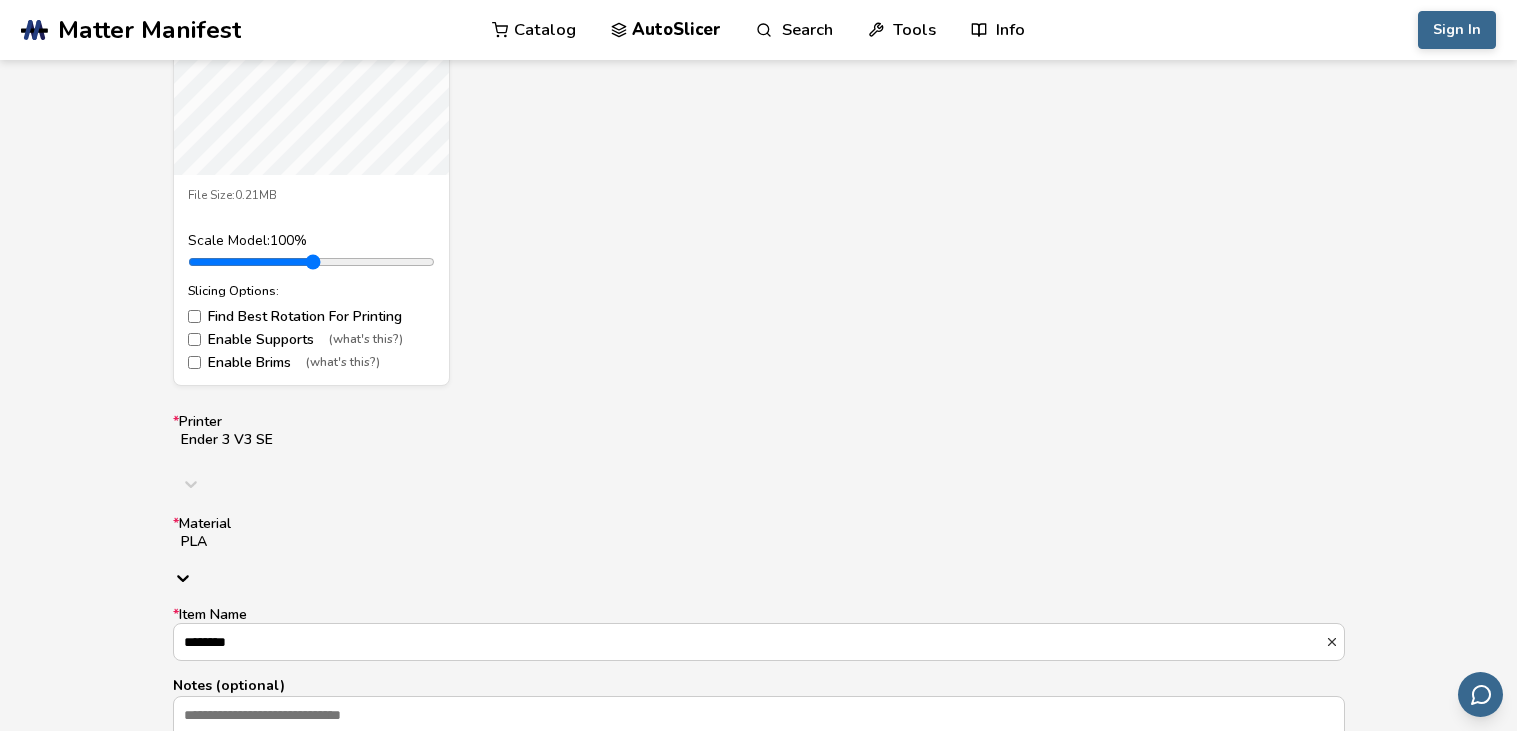 scroll, scrollTop: 965, scrollLeft: 0, axis: vertical 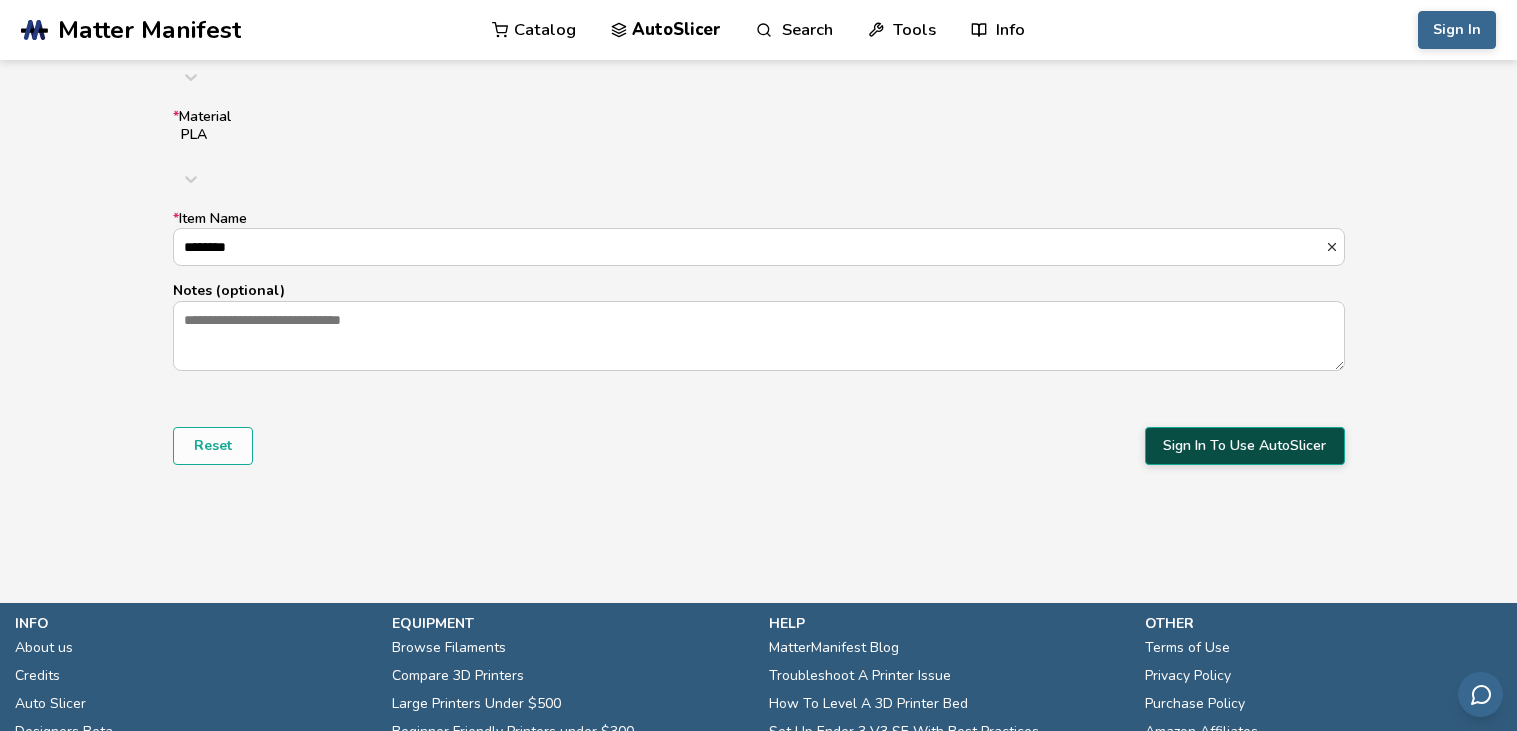 click on "Sign In To Use AutoSlicer" at bounding box center (1245, 446) 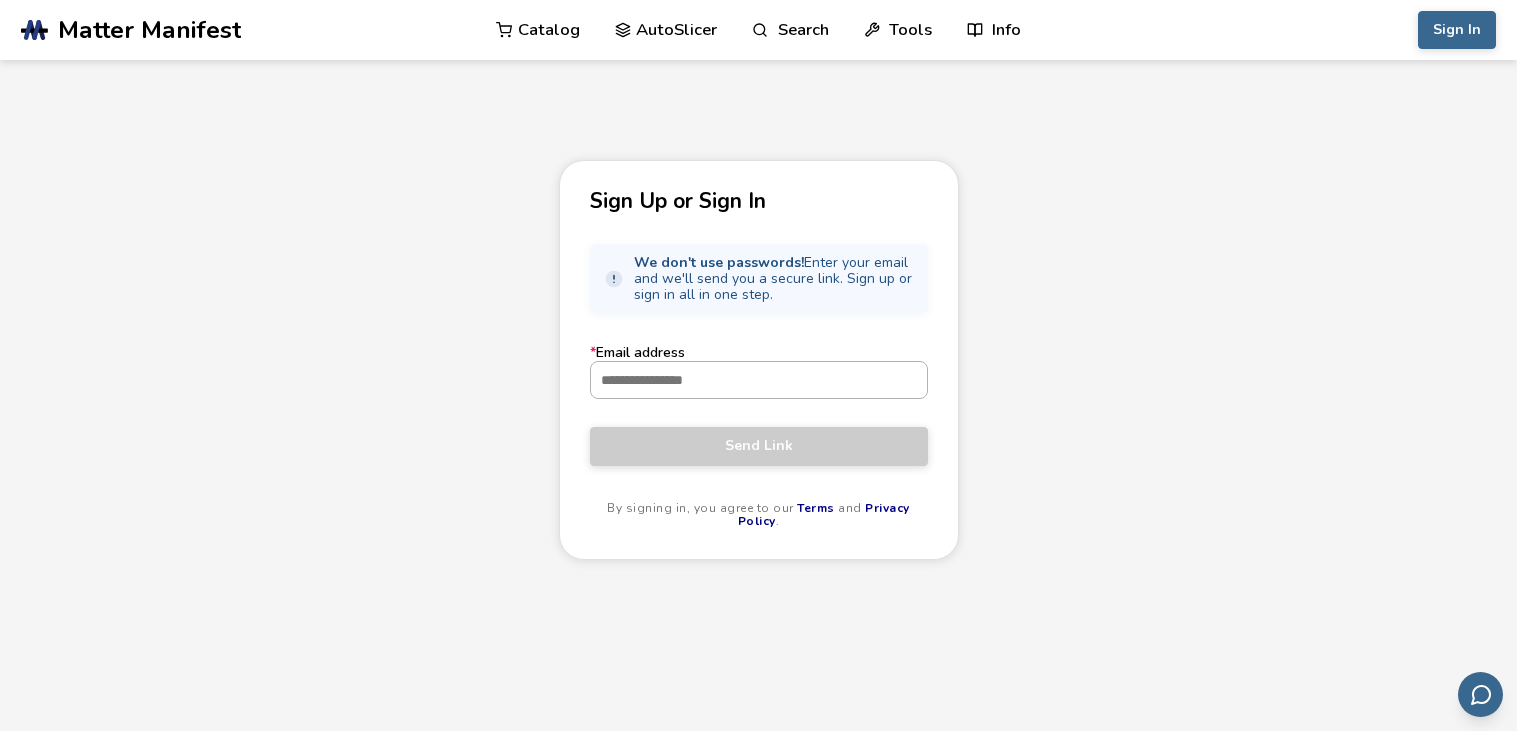 click on "* Email address" at bounding box center (759, 380) 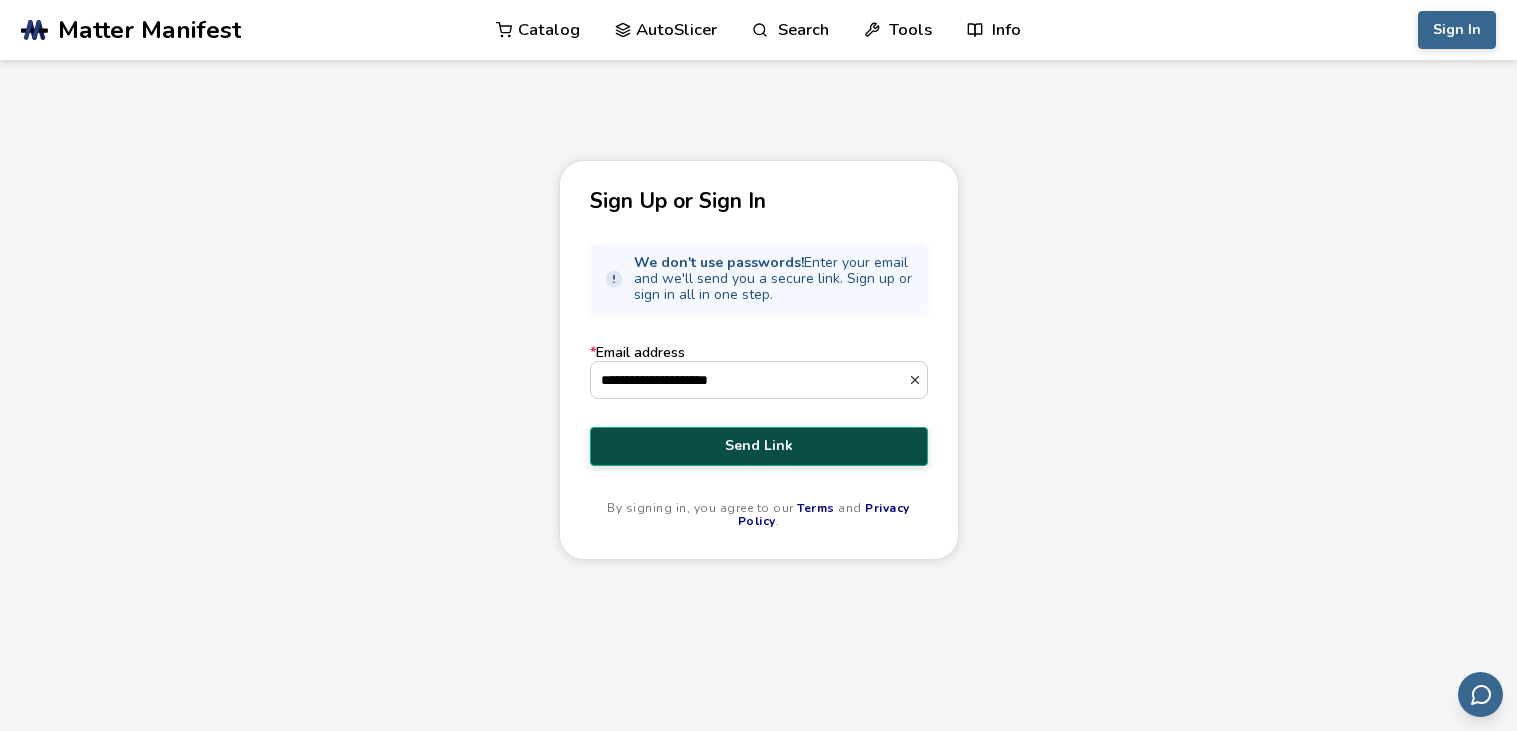 type on "**********" 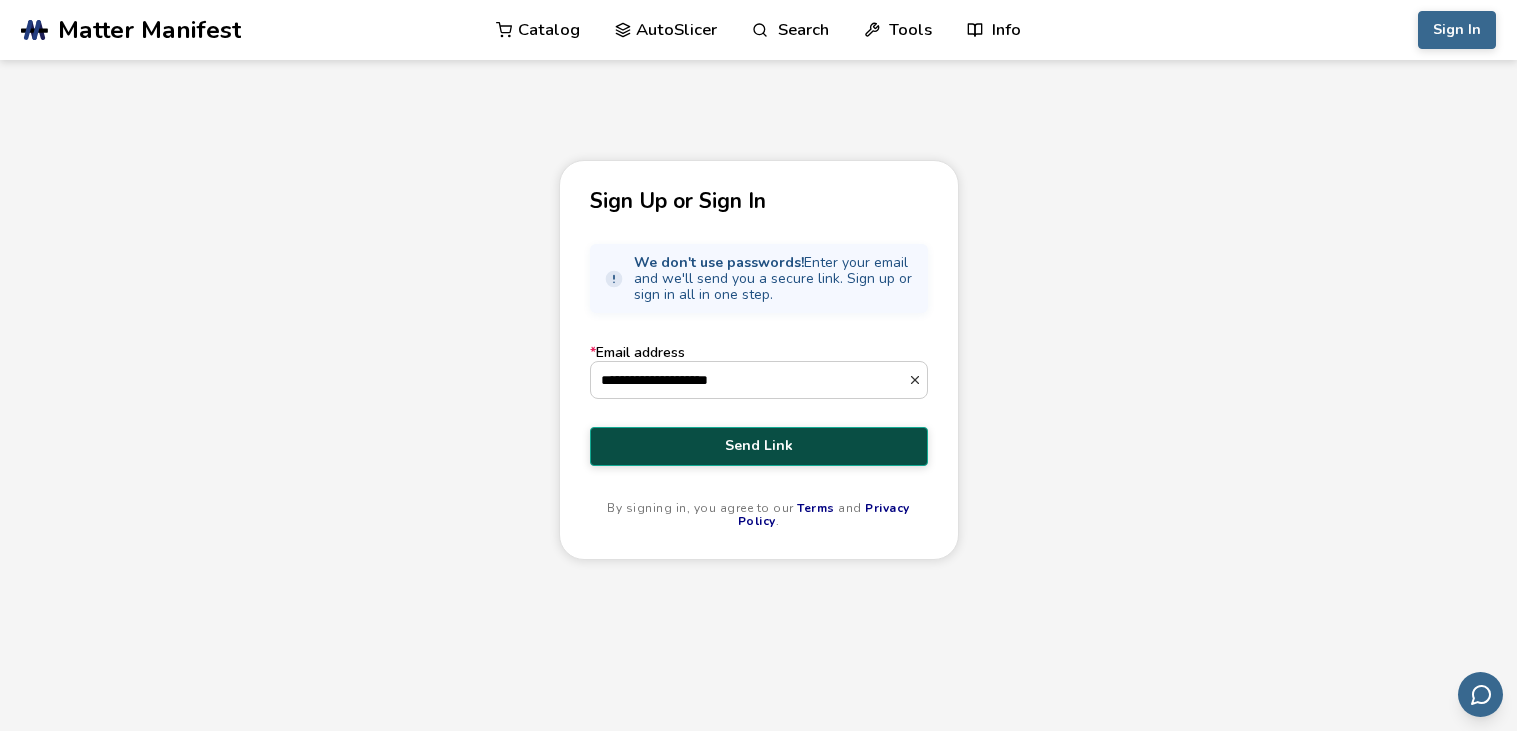 click on "Send Link" at bounding box center [759, 446] 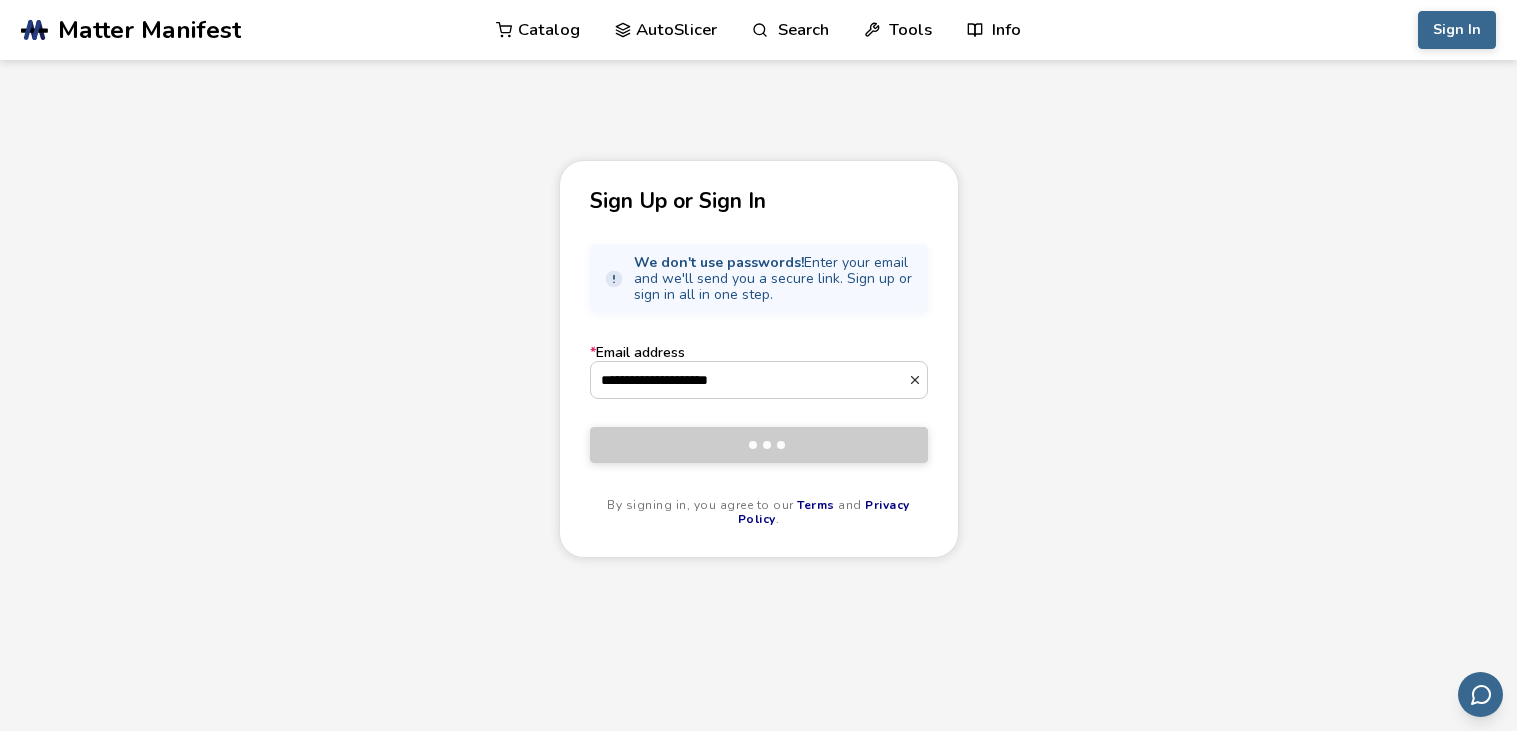 type 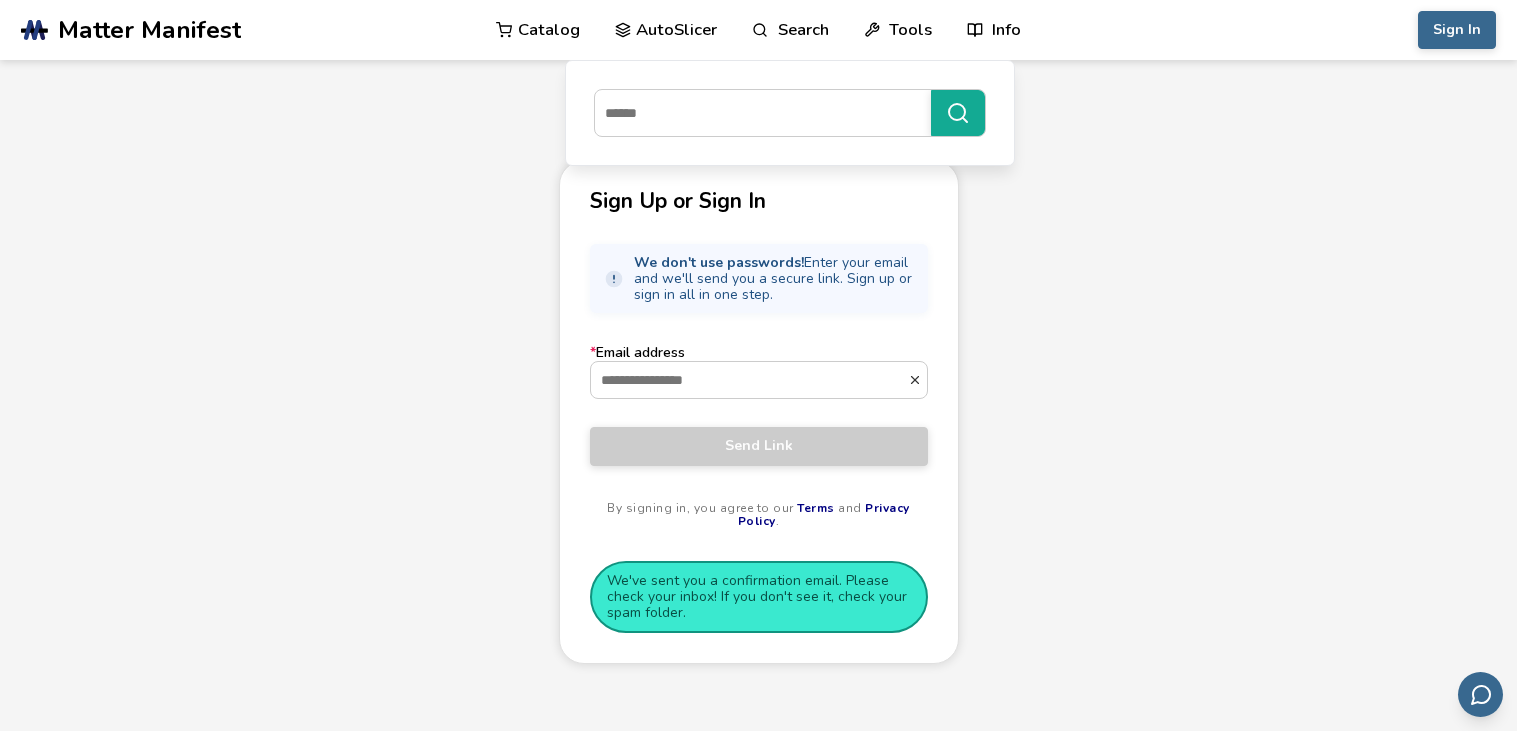click on "AutoSlicer" at bounding box center [666, 30] 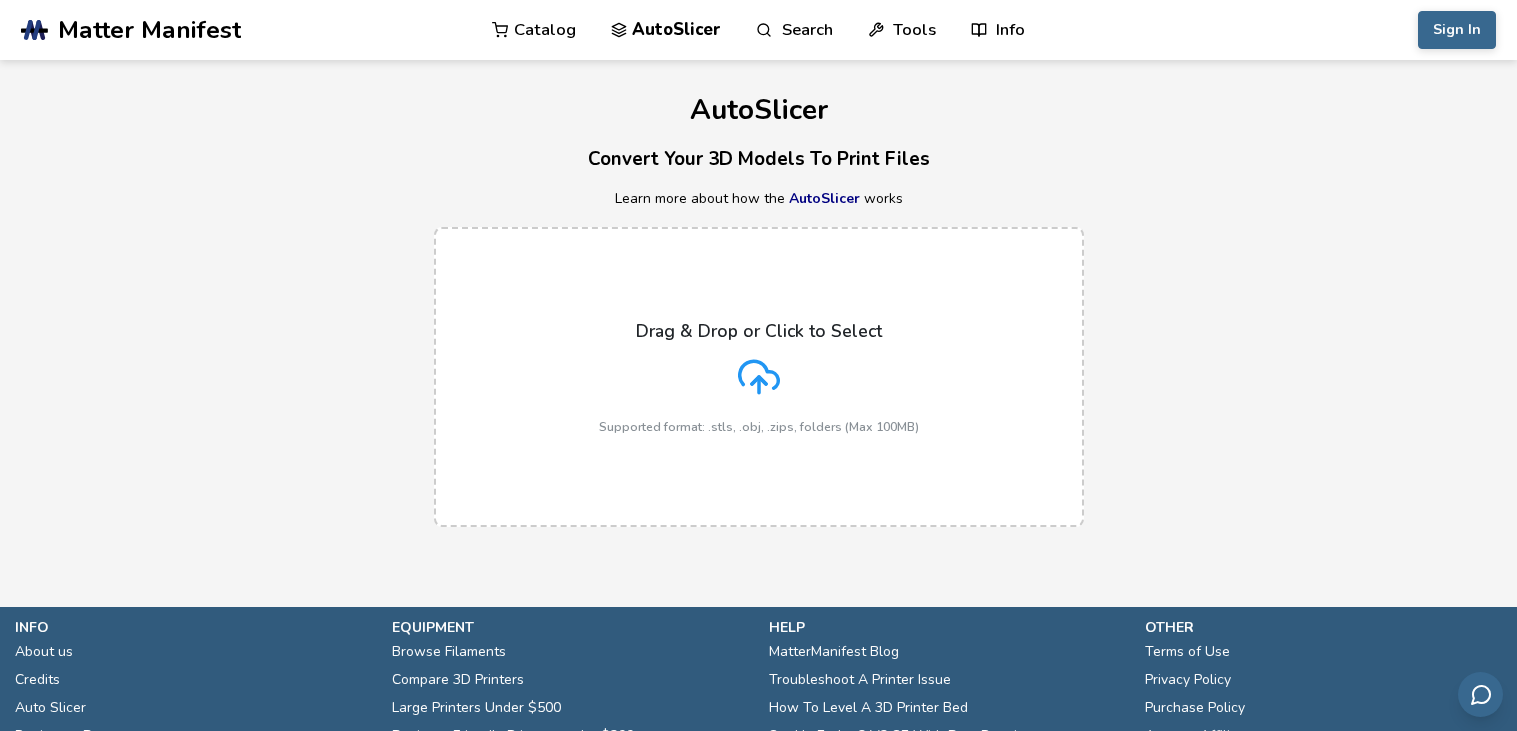 click on "Drag & Drop or Click to Select Supported format: .stls, .obj, .zips, folders (Max 100MB)" at bounding box center [759, 377] 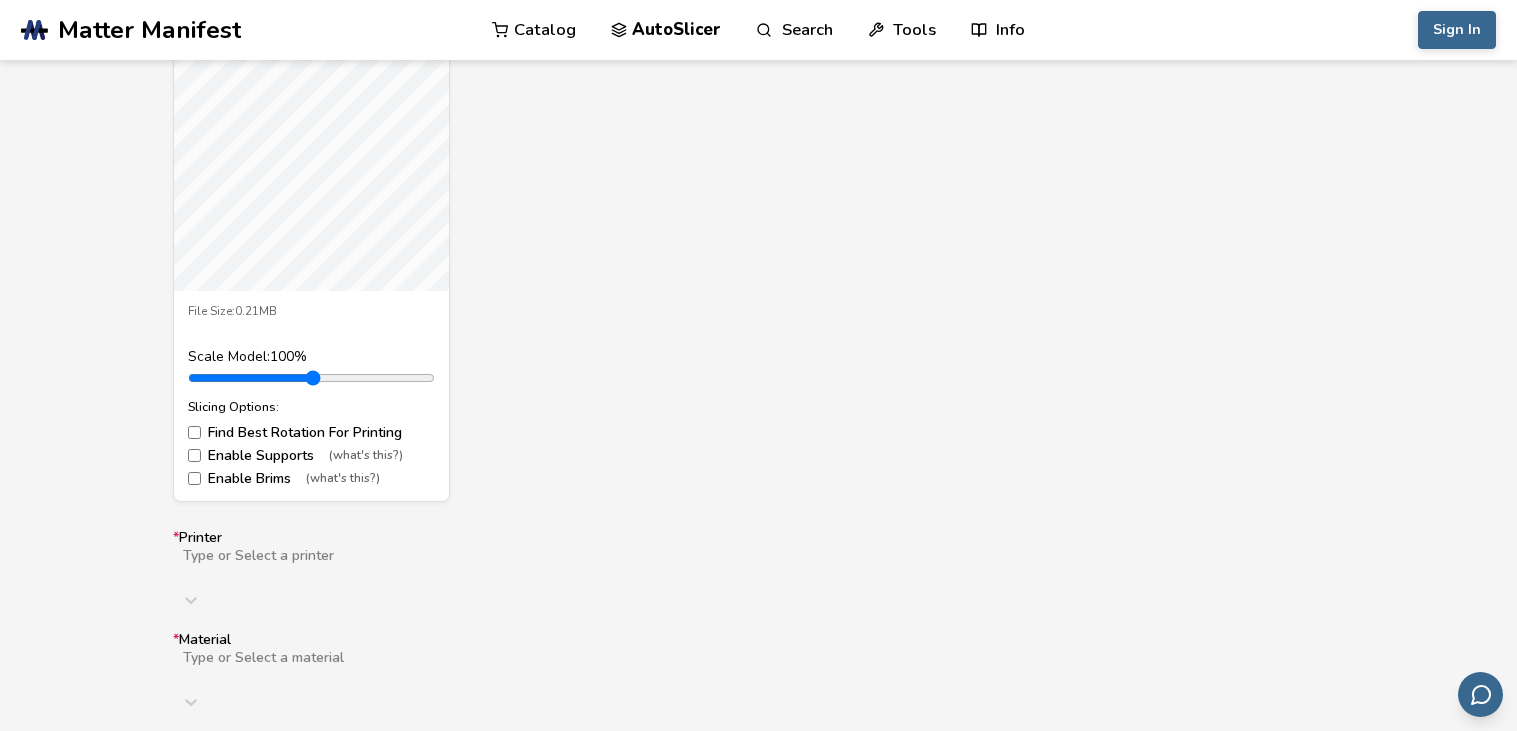 scroll, scrollTop: 869, scrollLeft: 0, axis: vertical 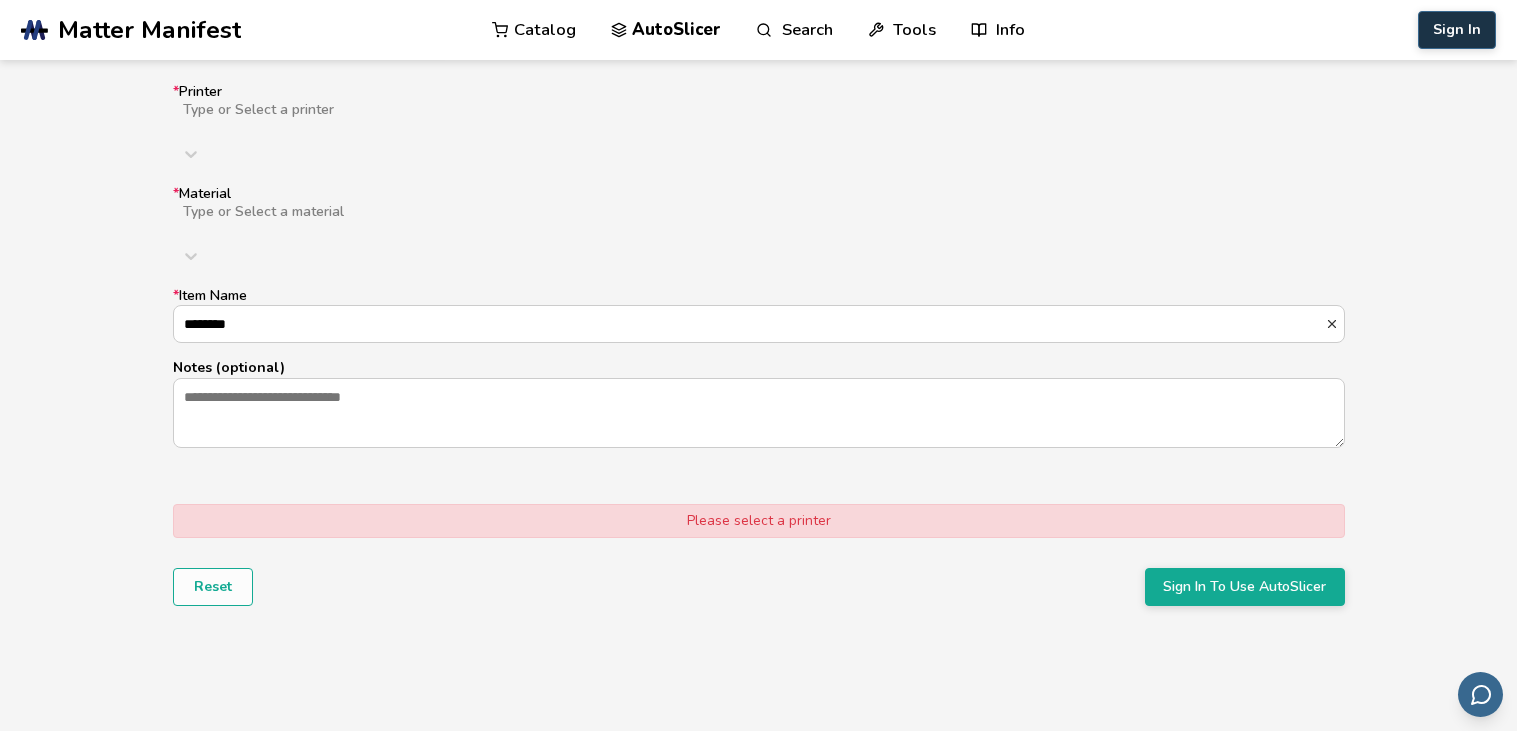 click on "Sign In" at bounding box center [1457, 30] 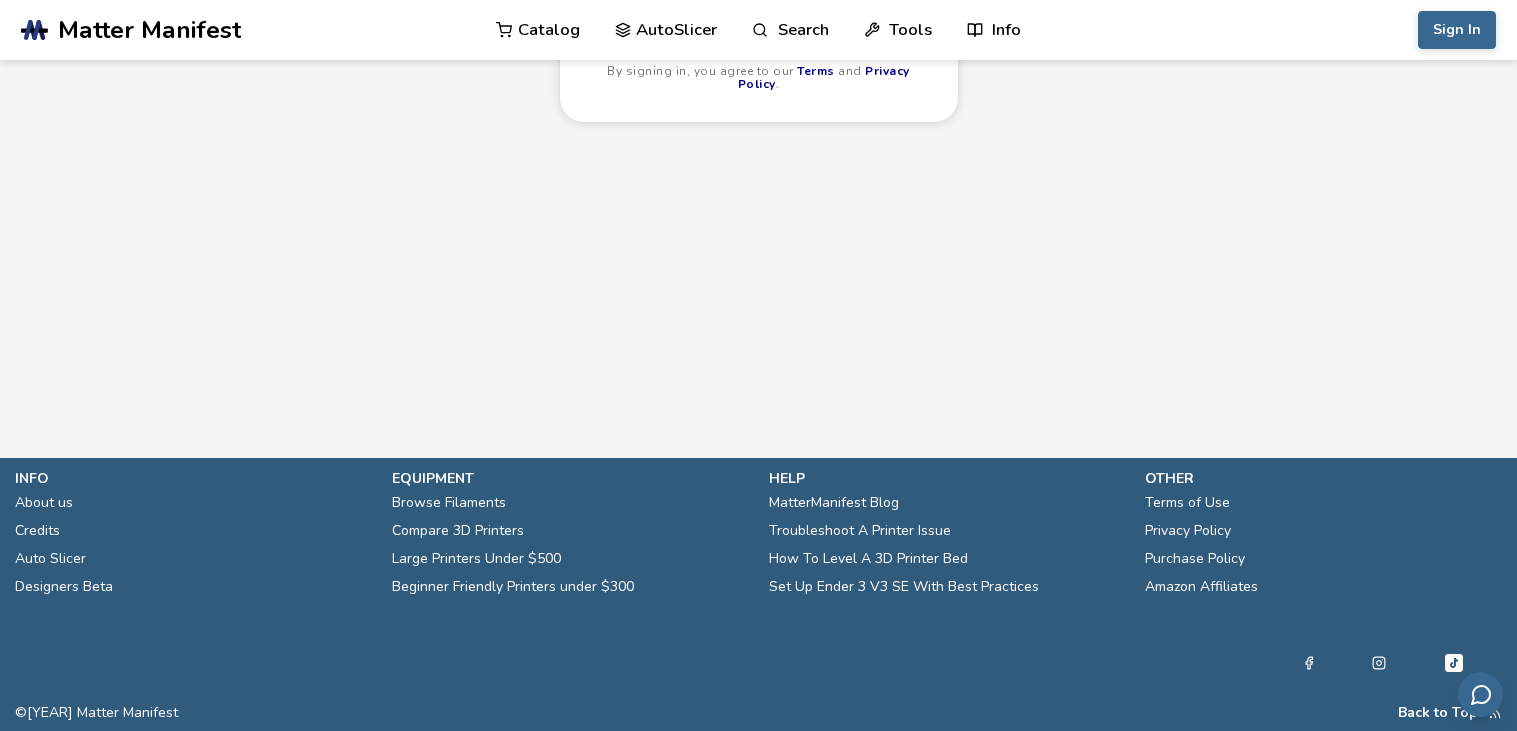 scroll, scrollTop: 0, scrollLeft: 0, axis: both 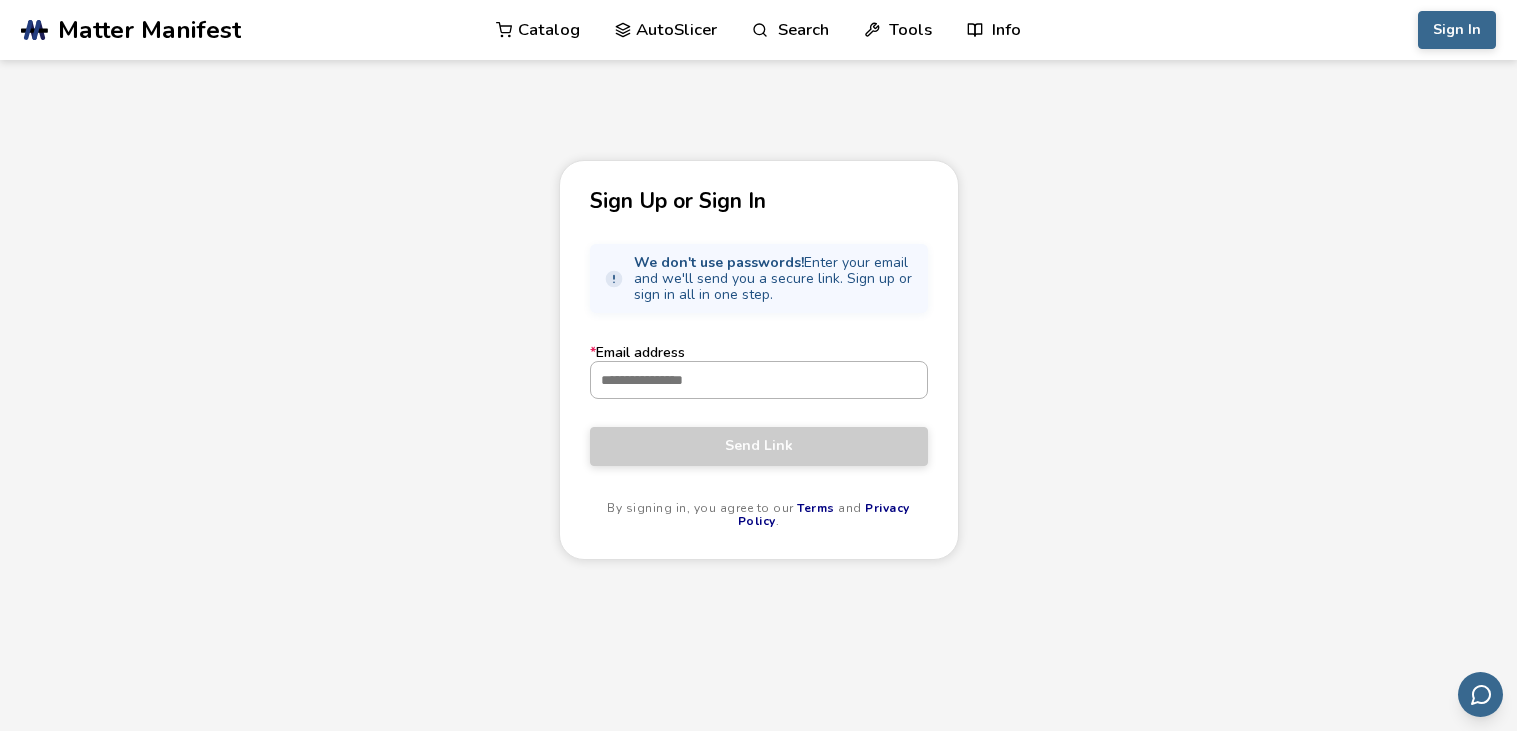 click at bounding box center [759, 380] 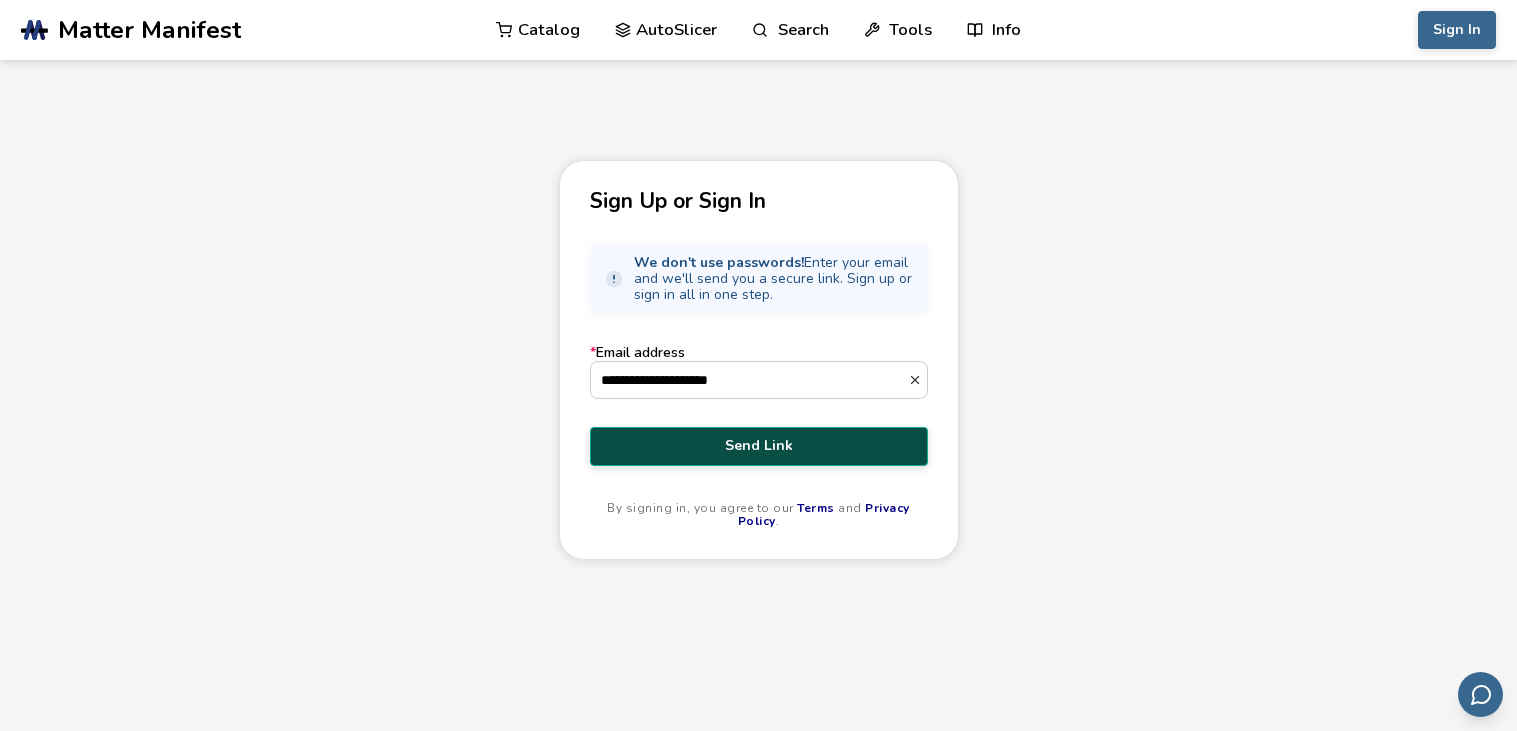 type on "**********" 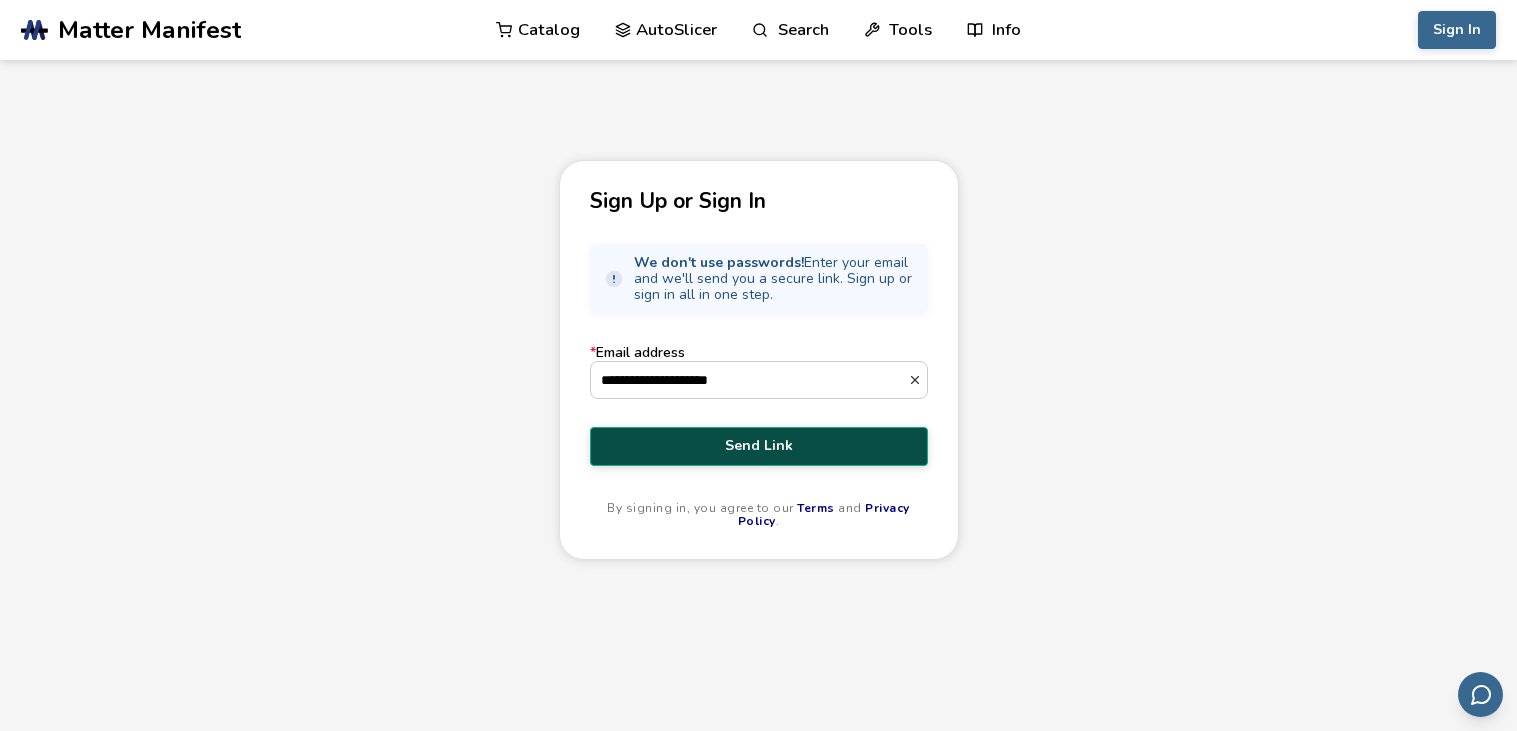click on "Send Link" at bounding box center [759, 446] 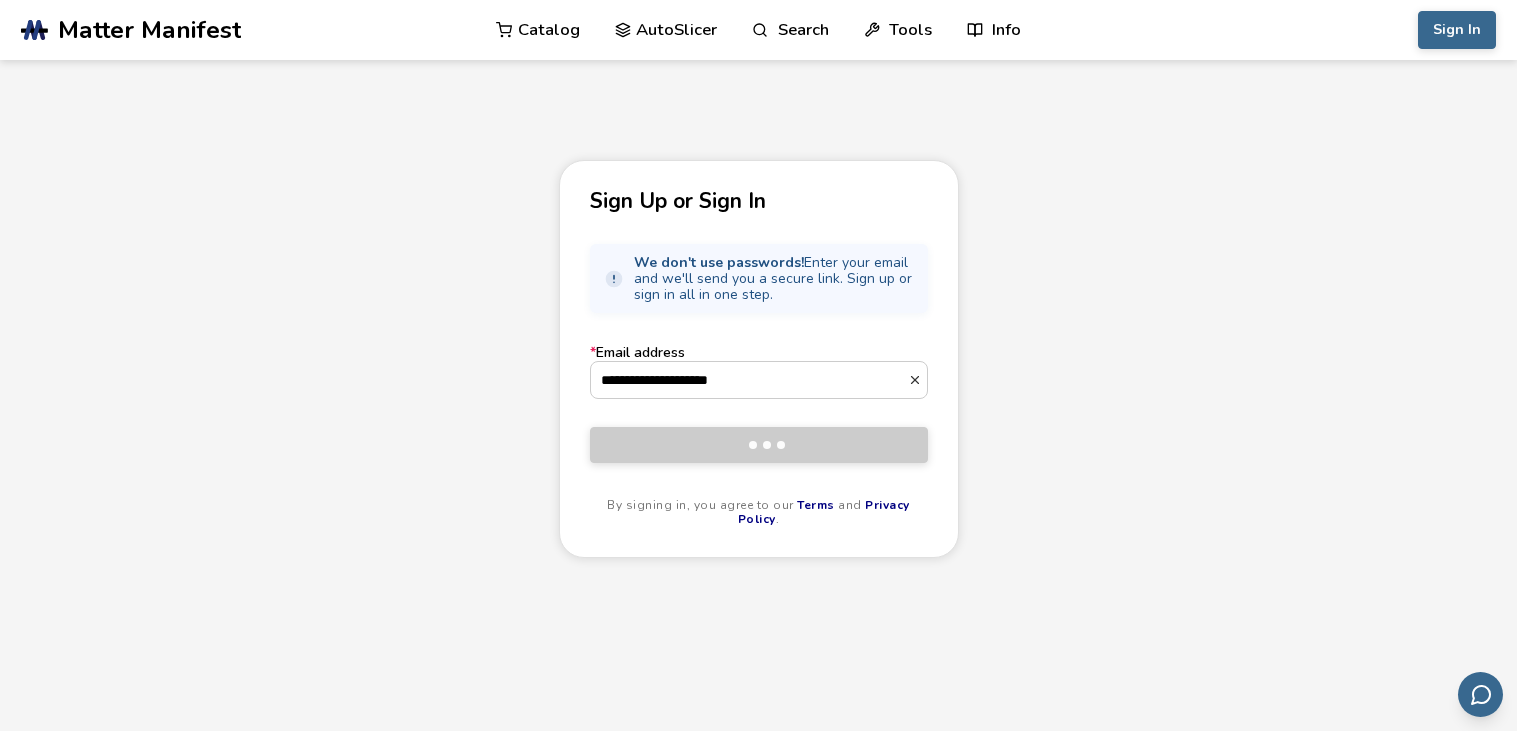 type 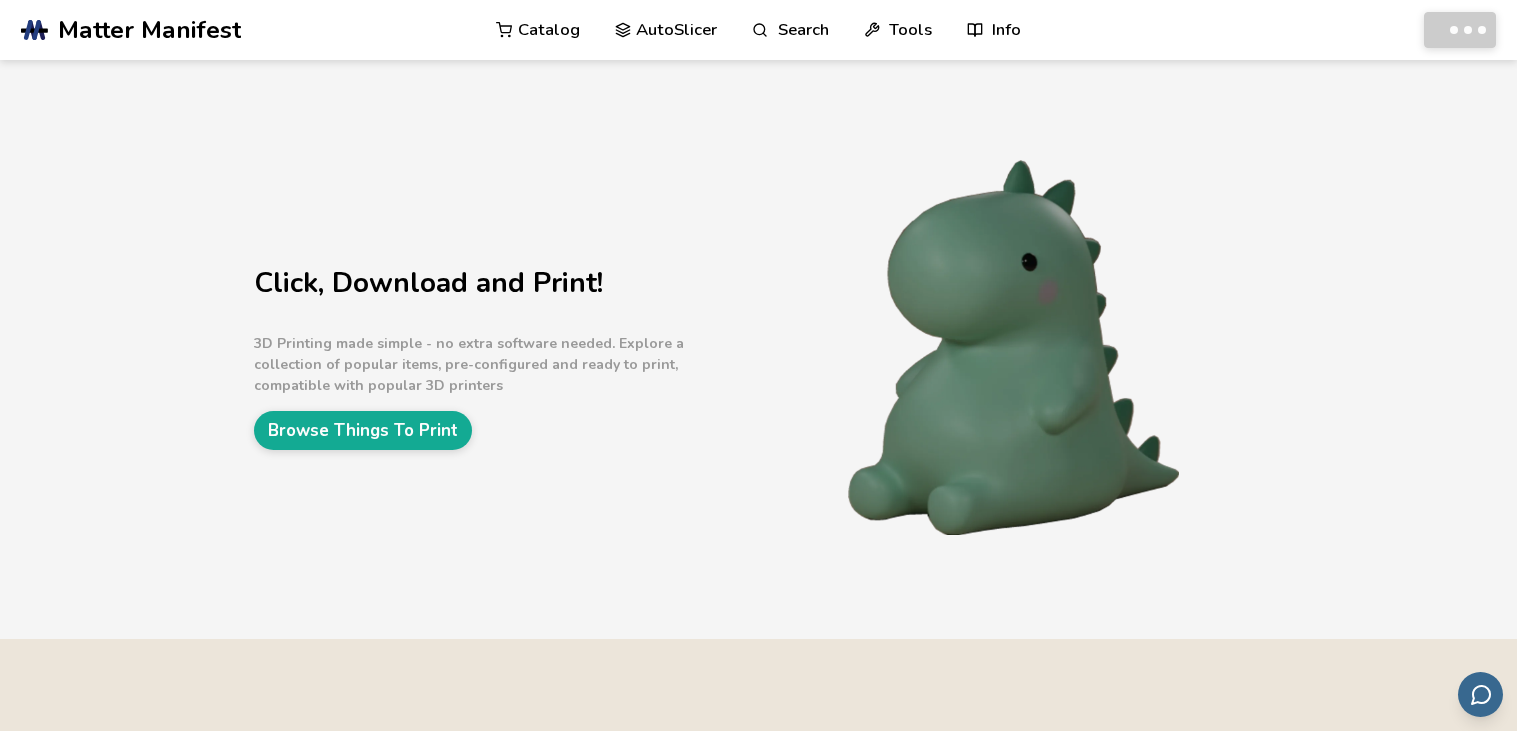scroll, scrollTop: 0, scrollLeft: 0, axis: both 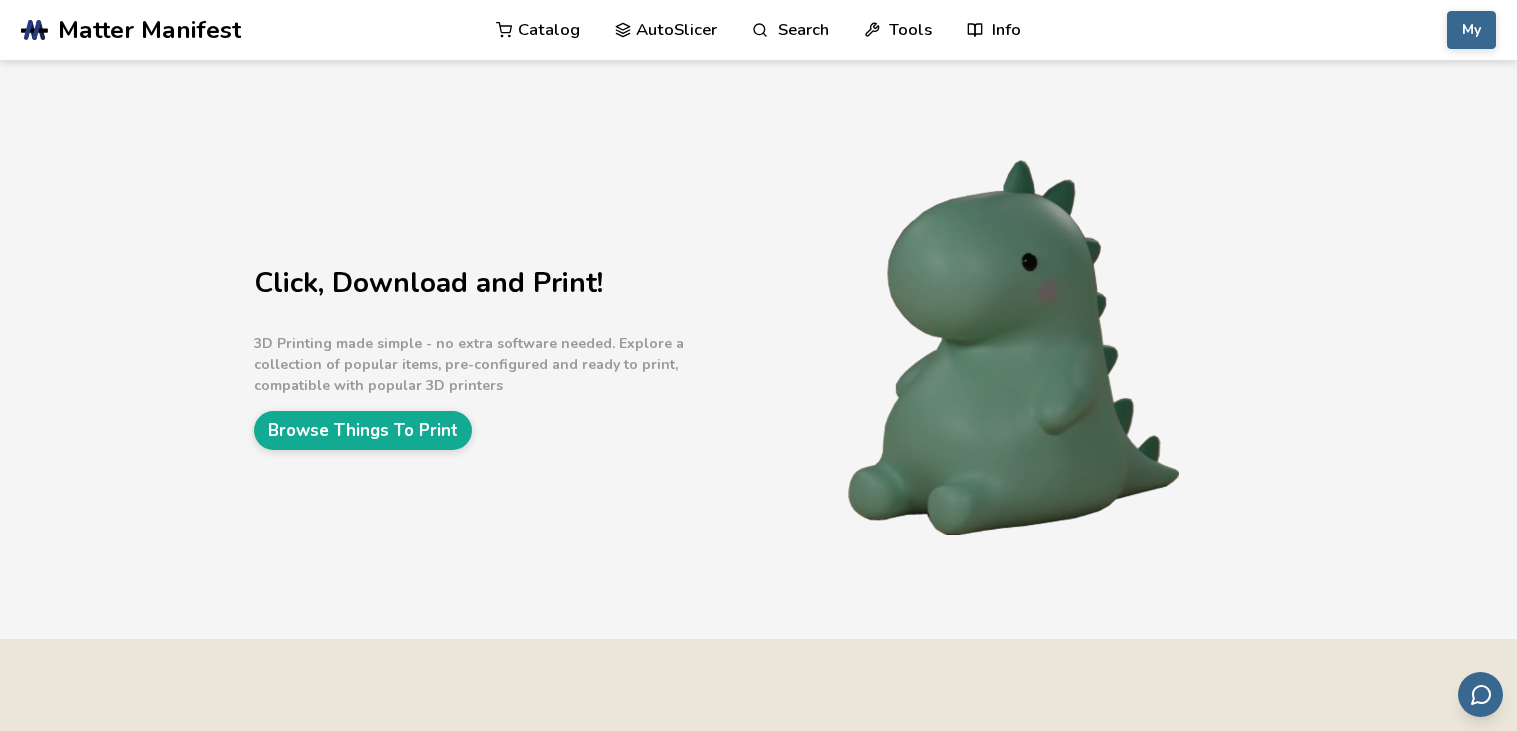 click 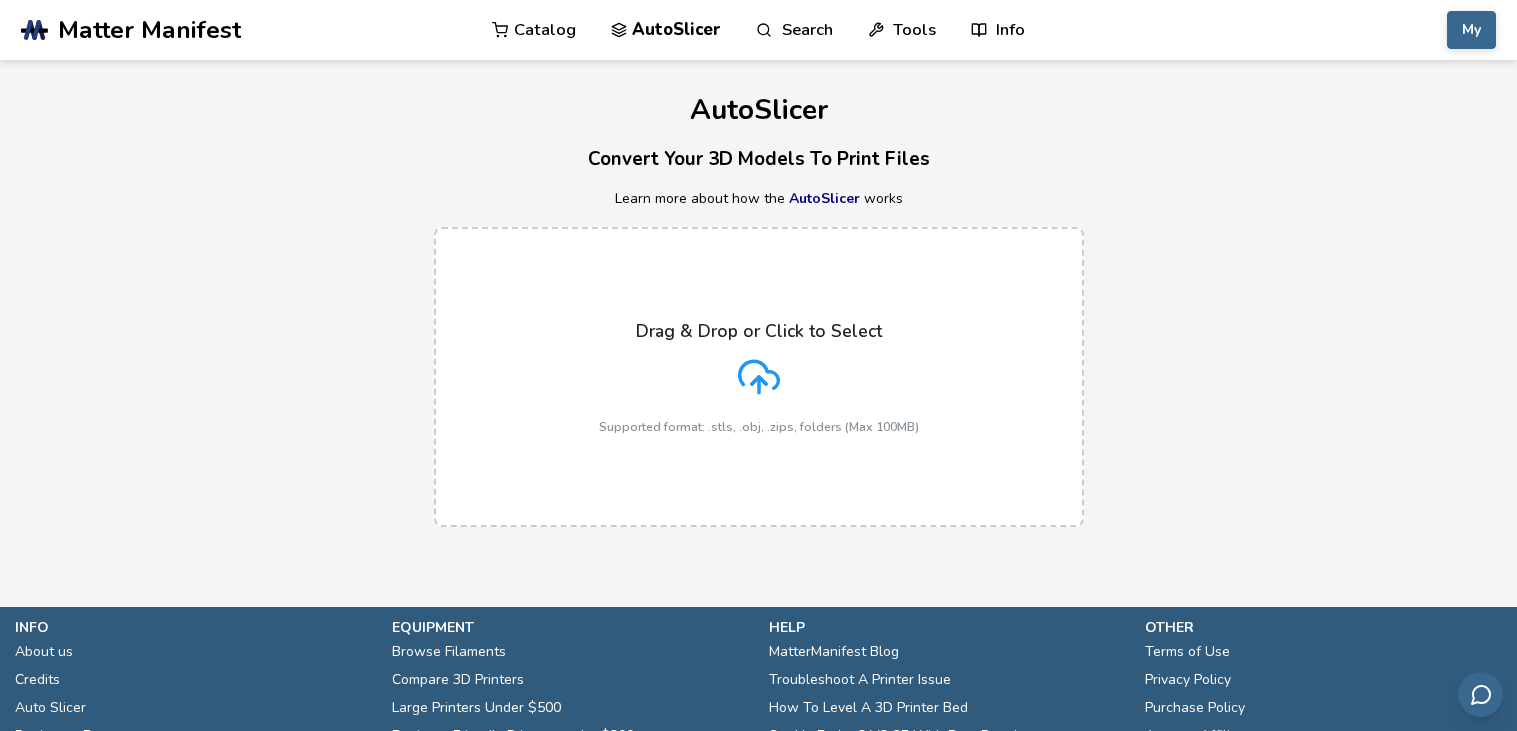 click on ".cls-1, .cls-2, .cls-3 {
stroke-width: 0px;
}
.cls-2 {
fill: #1d1e56;
}
.cls-3 {
fill: #233d7f;
} Matter Manifest Catalog AutoSlicer Search Tools Info Catalog AutoSlicer Search Tools Info My Catalog AutoSlicer Search Tools Info Catalog AutoSlicer Search Tools Info AutoSlicer Convert Your 3D Models To Print Files Learn more about how the   AutoSlicer   works Drag & Drop or Click to Select Supported format: .stls, .obj, .zips, folders (Max 100MB) info About us Credits Auto Slicer Designers Beta equipment Browse Filaments Compare 3D Printers Large Printers Under $500 Beginner Friendly Printers under $300 help MatterManifest Blog Troubleshoot A Printer Issue How To Level A 3D Printer Bed Set Up Ender 3 V3 SE With Best Practices other Terms of Use Privacy Policy Purchase Policy Amazon Affiliates © 2025   Matter Manifest Back to Top" at bounding box center (758, 365) 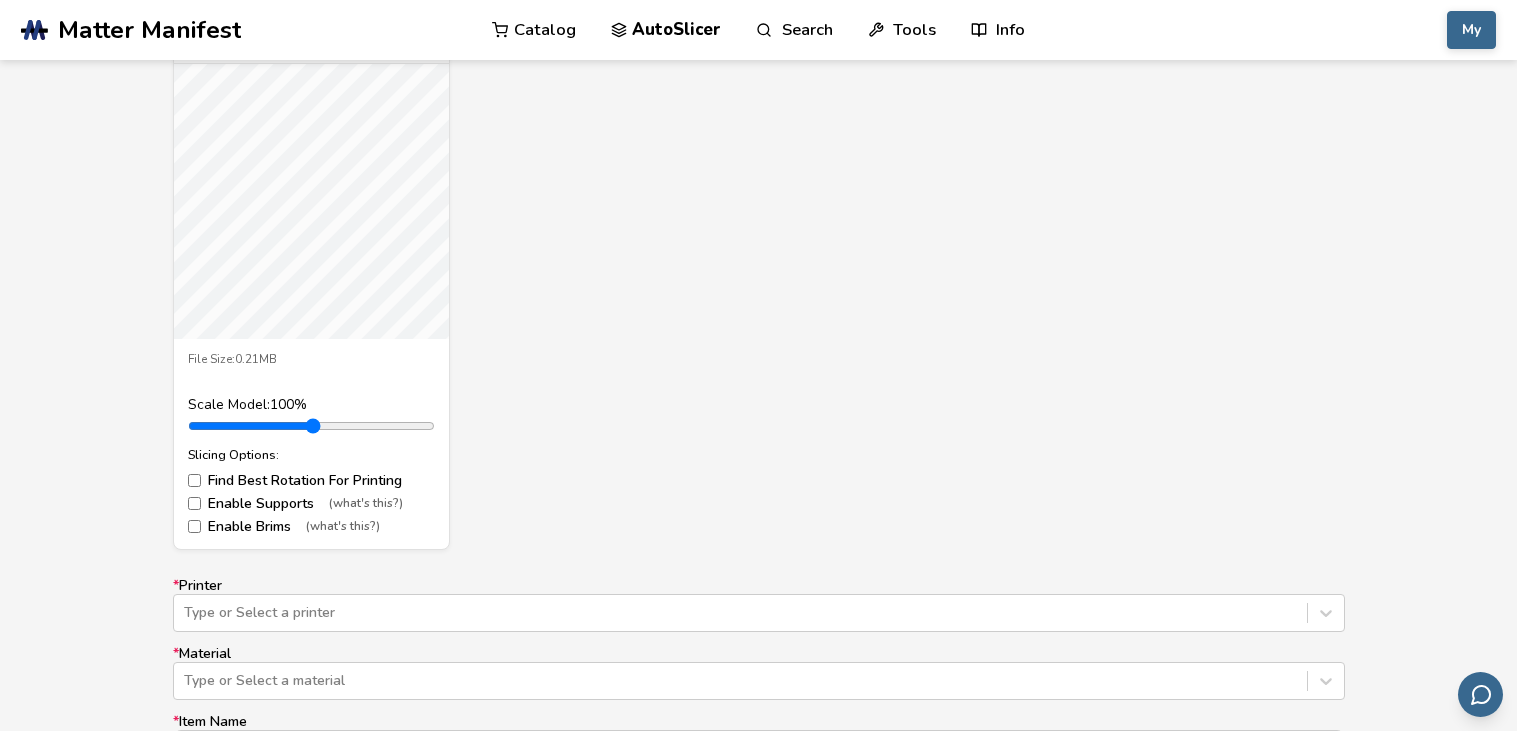 scroll, scrollTop: 810, scrollLeft: 0, axis: vertical 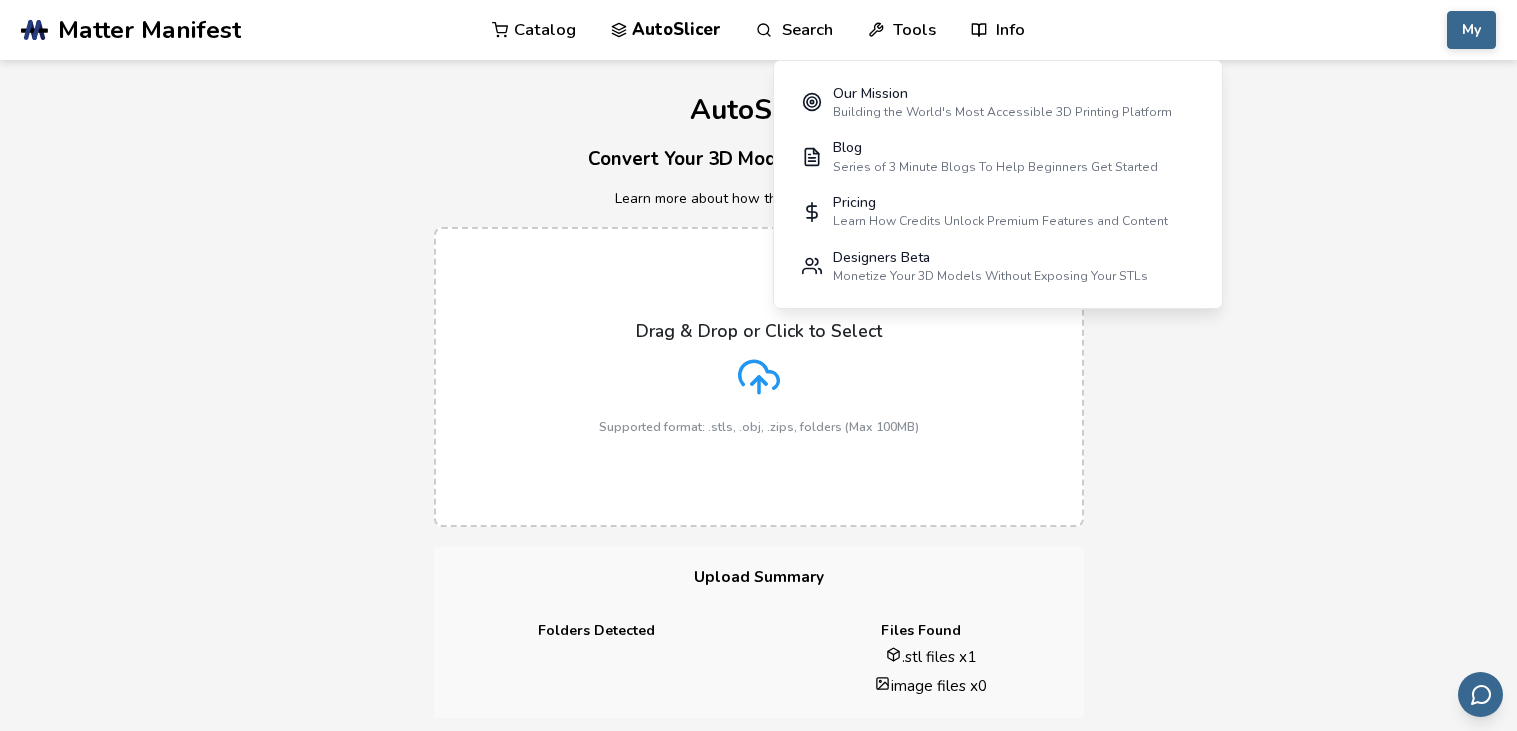 click on "Drag & Drop or Click to Select Supported format: .stls, .obj, .zips, folders (Max 100MB)" at bounding box center [759, 377] 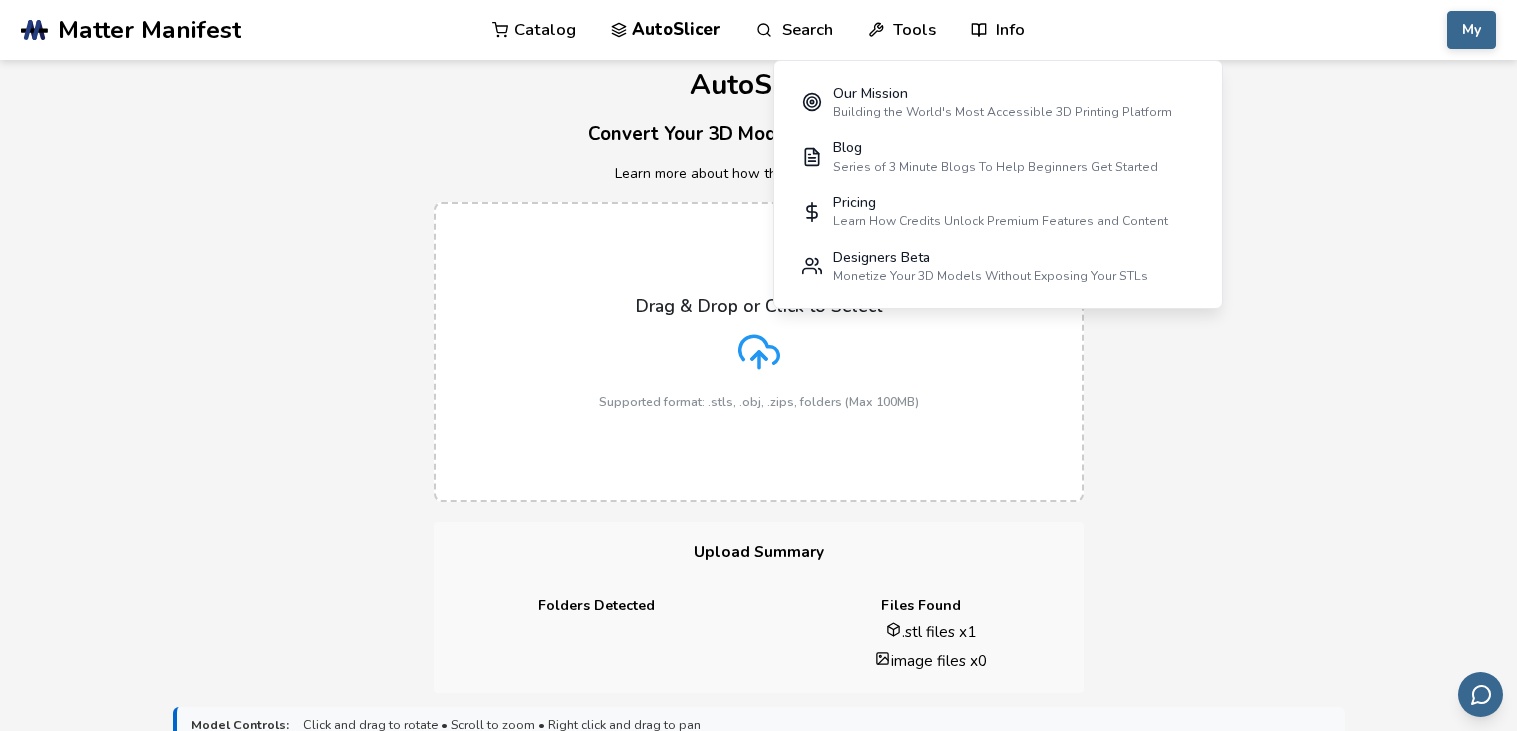 click on "LEGO GUNS.stl" at bounding box center [609, 811] 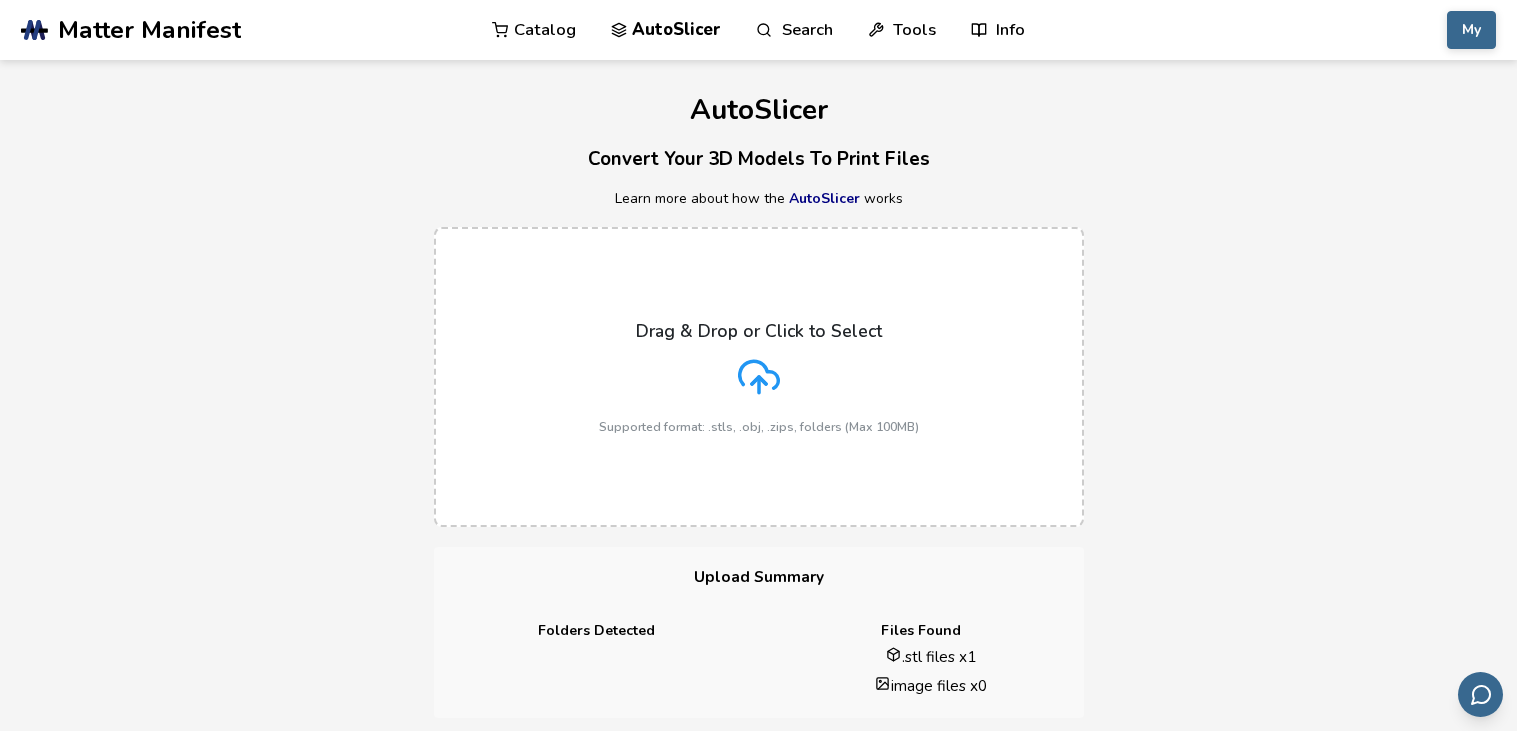 click on "Drag & Drop or Click to Select Supported format: .stls, .obj, .zips, folders (Max 100MB)" at bounding box center (759, 377) 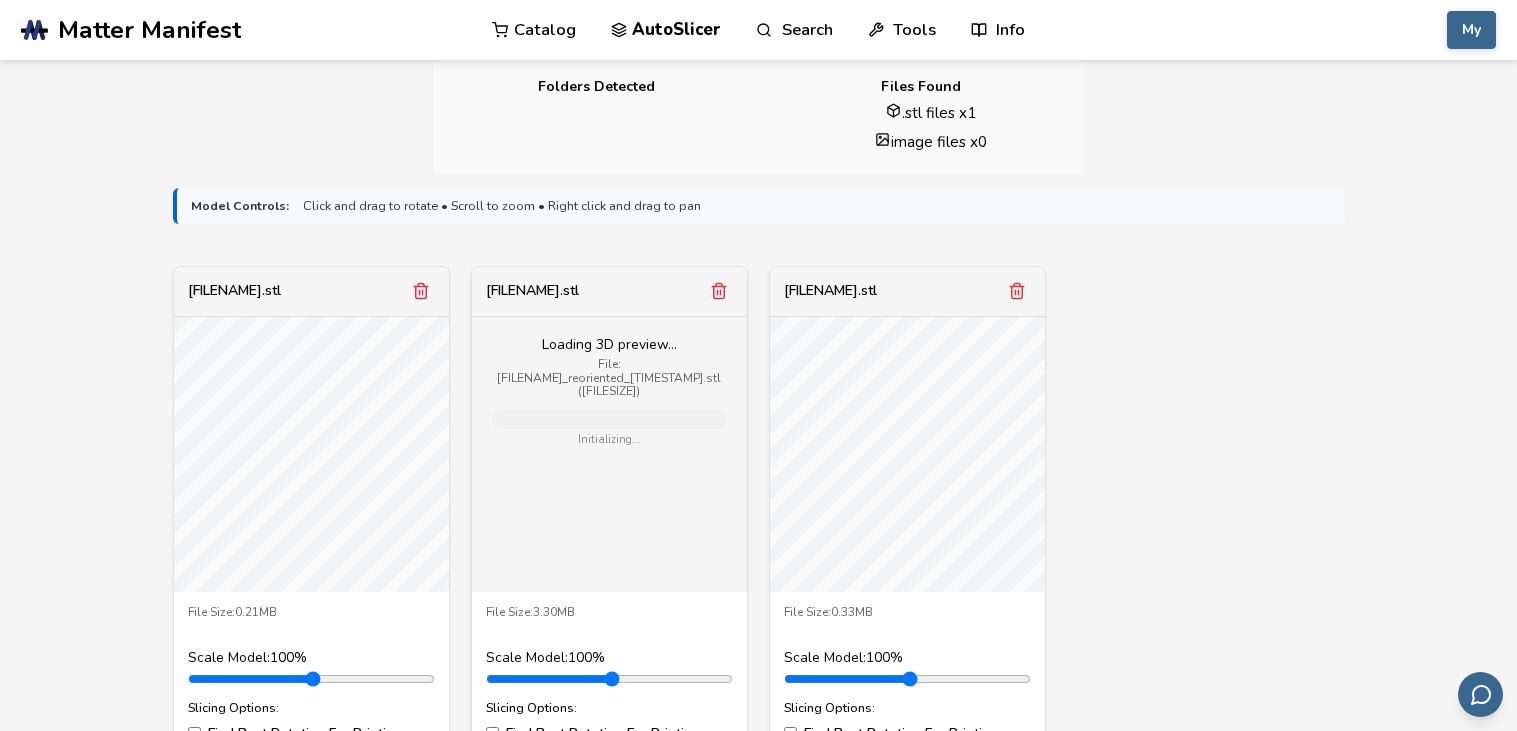 scroll, scrollTop: 797, scrollLeft: 0, axis: vertical 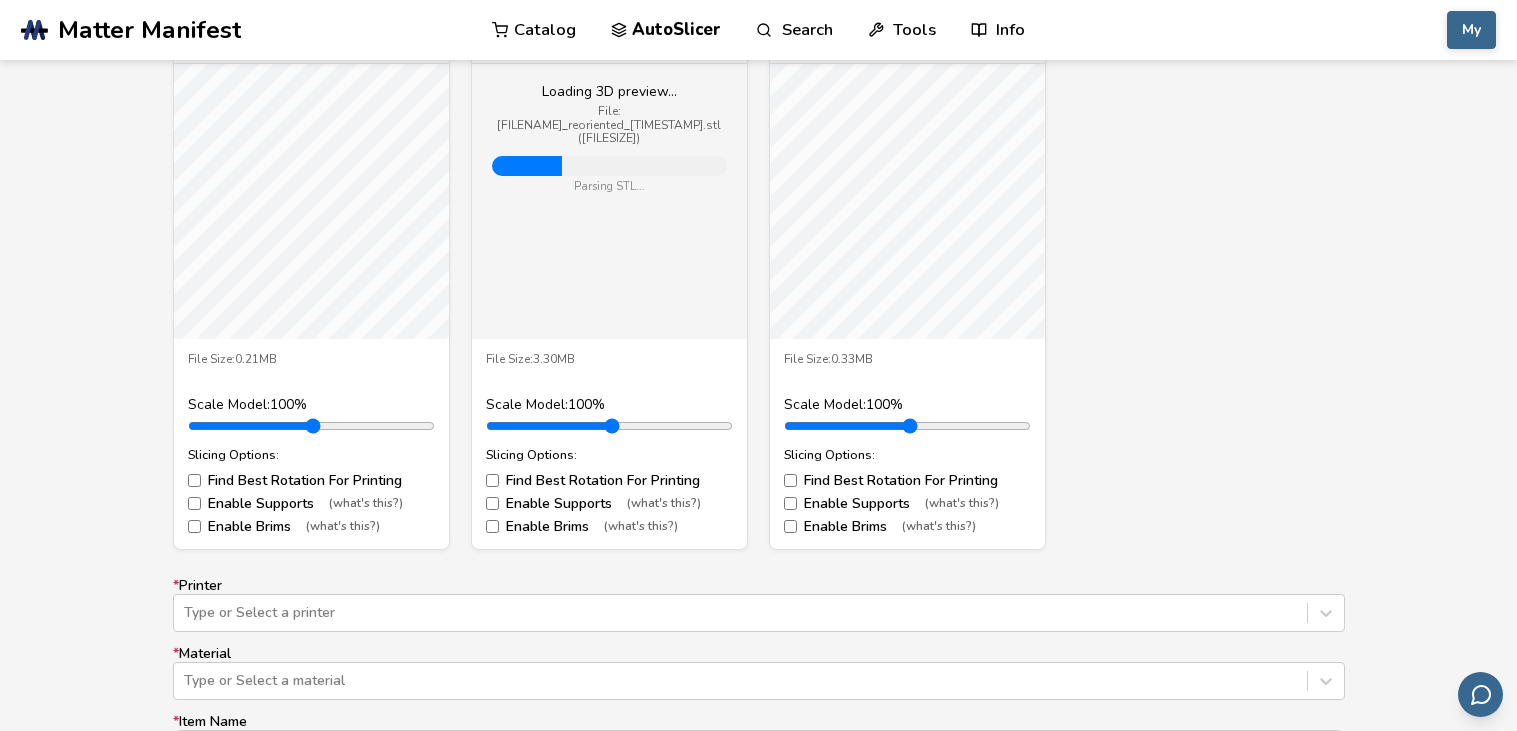 click on "Enable Supports (what's this?)" at bounding box center [609, 504] 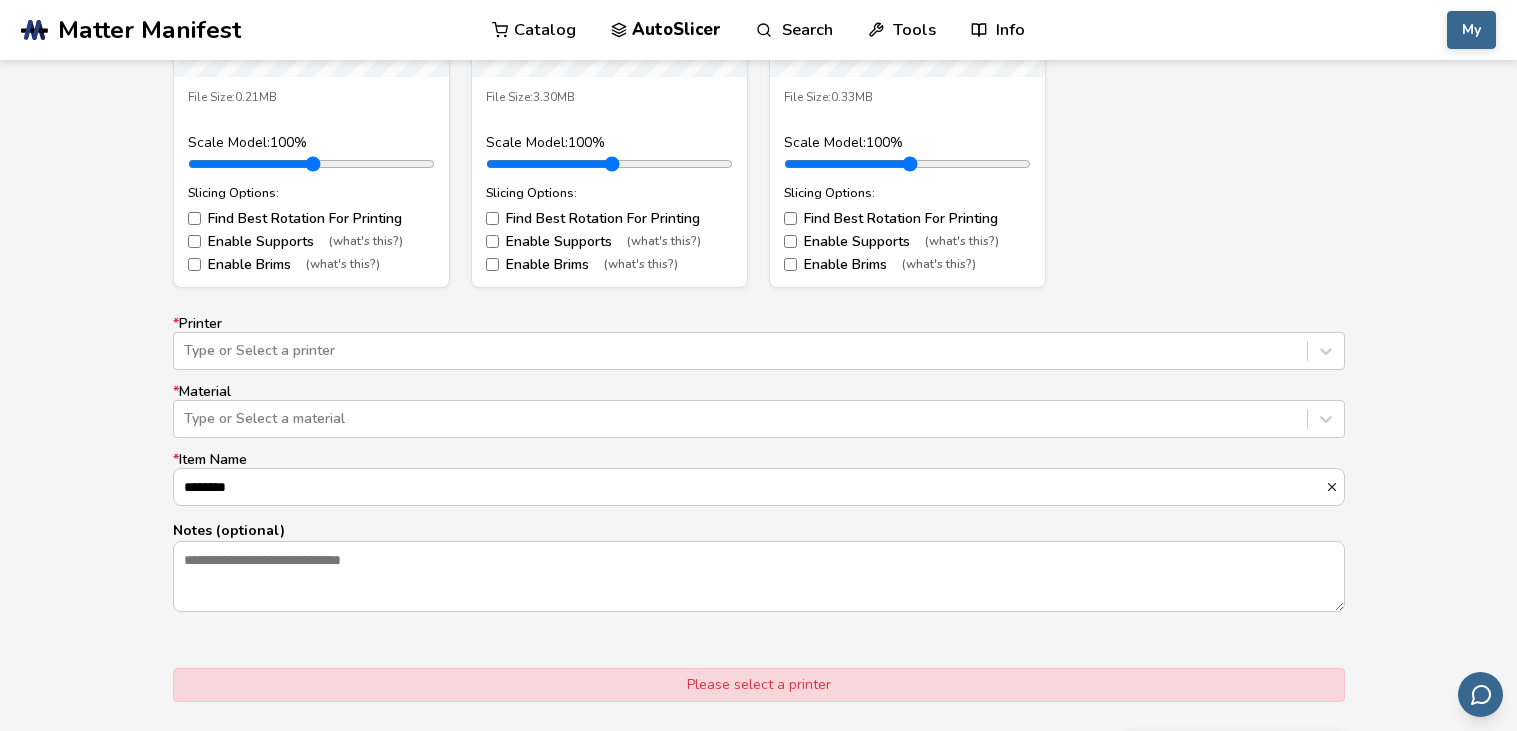 scroll, scrollTop: 1065, scrollLeft: 0, axis: vertical 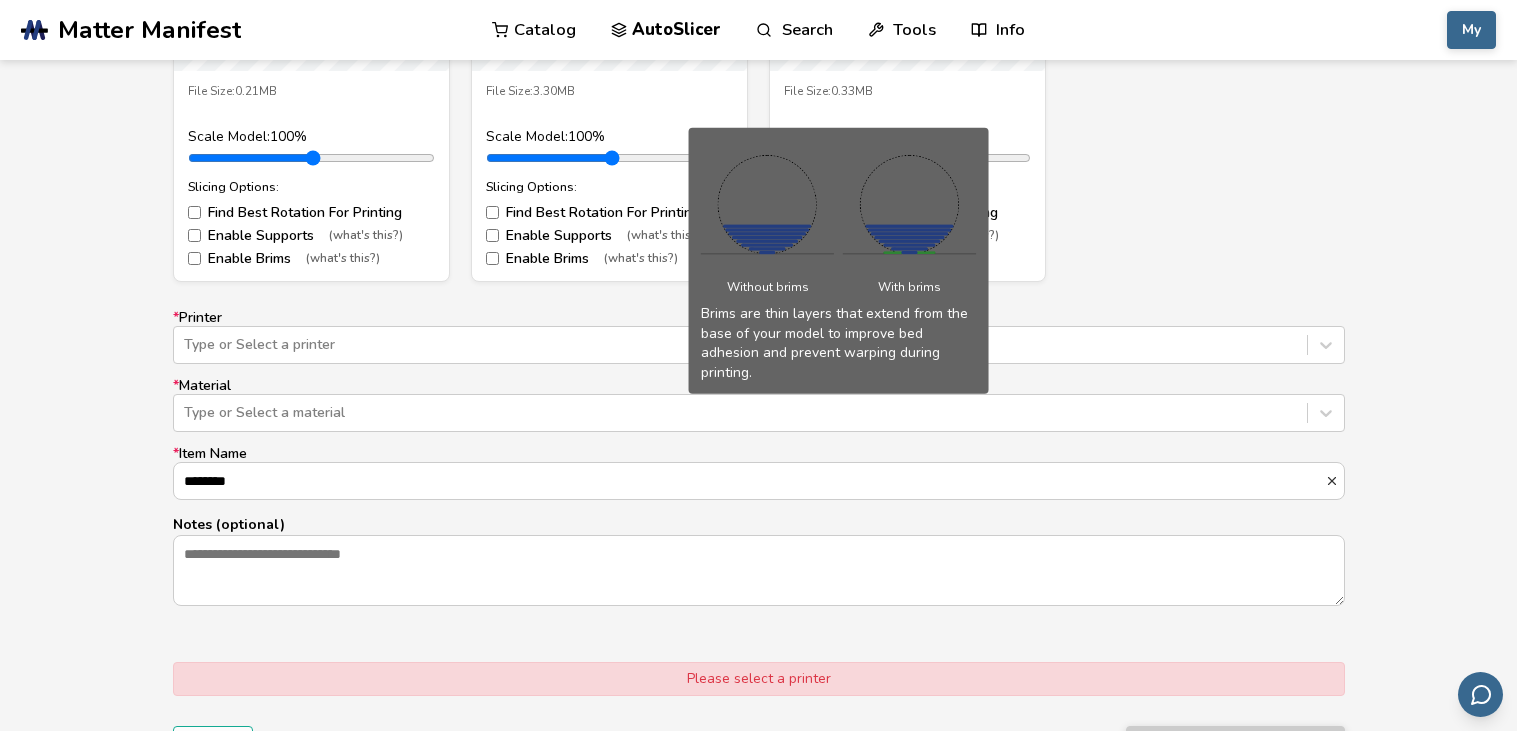 click on "(what's this?)" at bounding box center (641, 259) 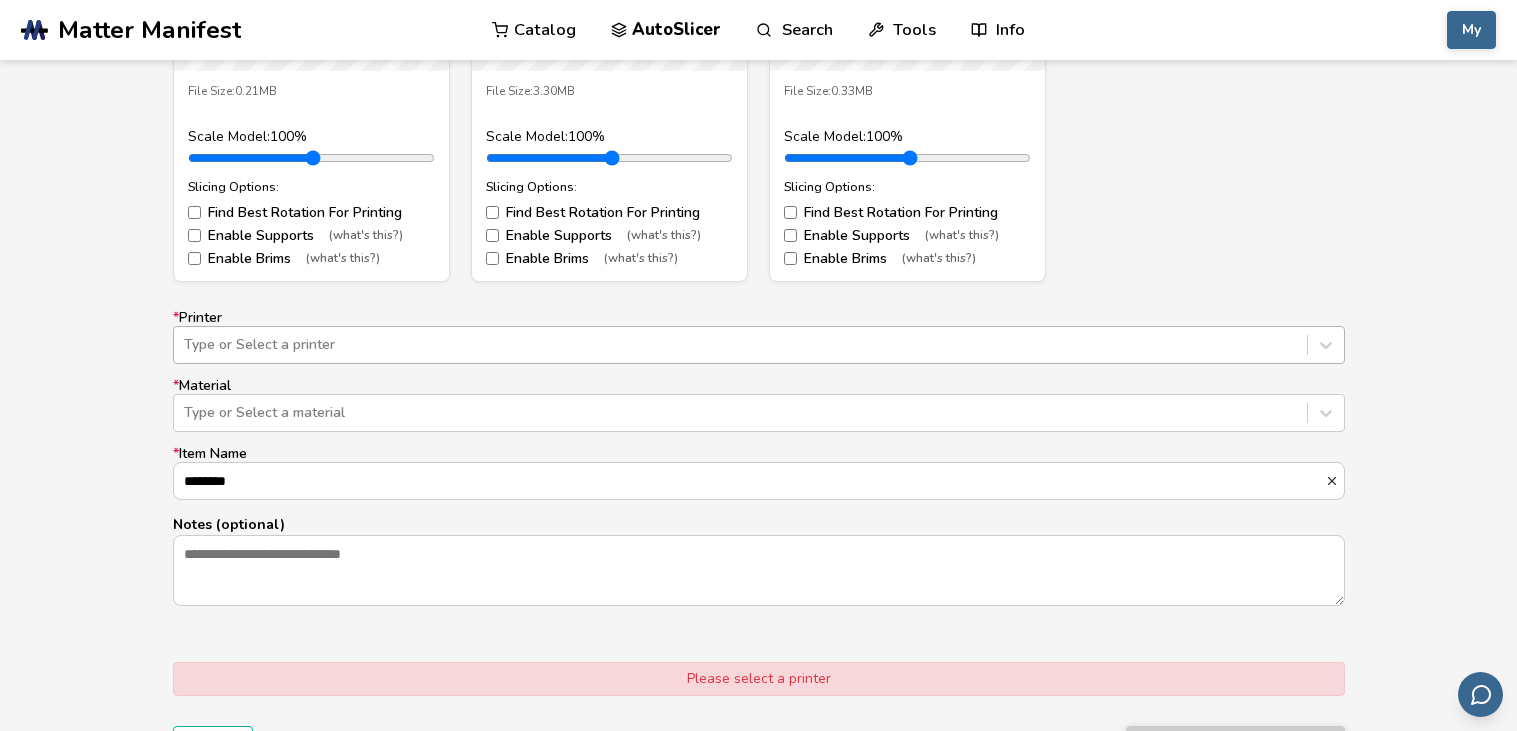 click on "Type or Select a printer" at bounding box center [740, 345] 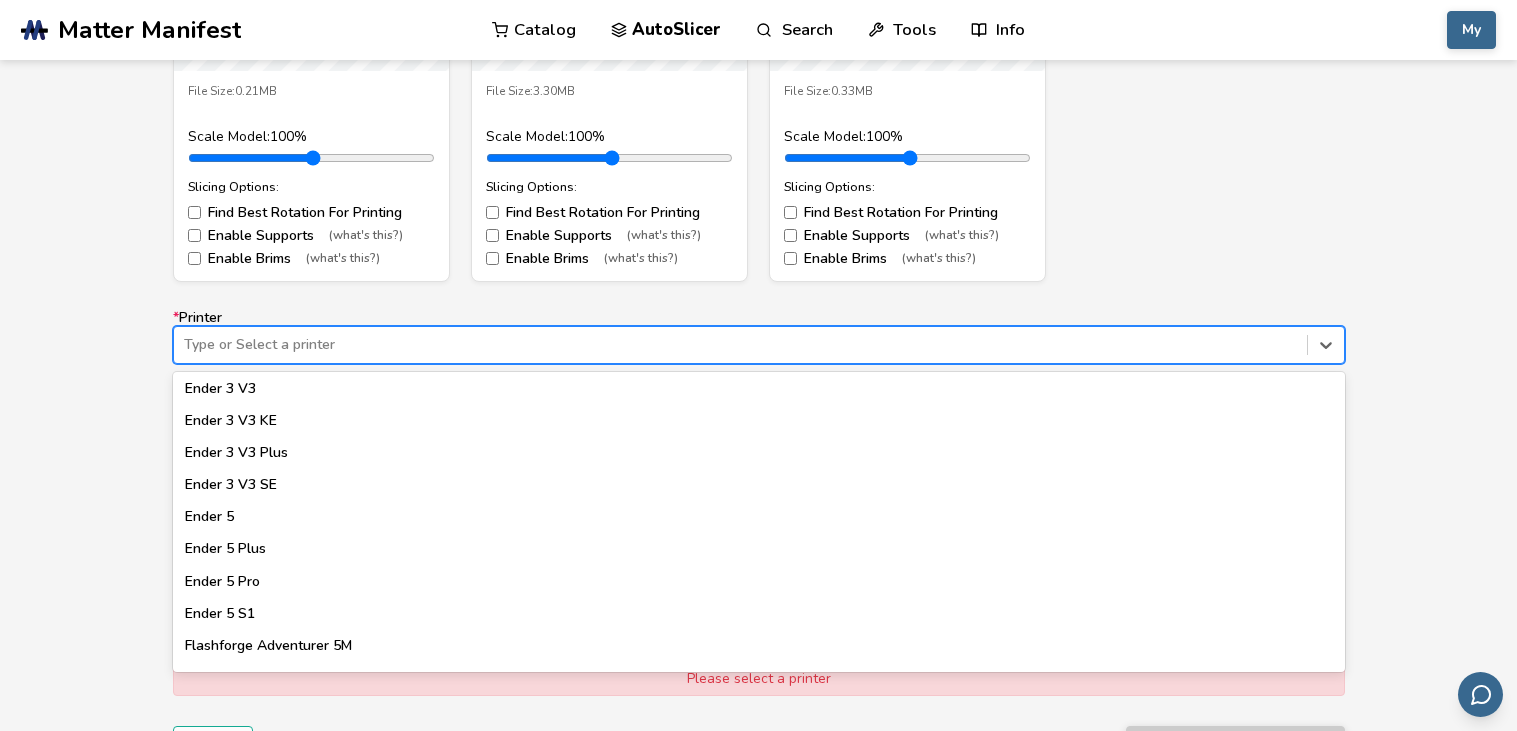 scroll, scrollTop: 1389, scrollLeft: 0, axis: vertical 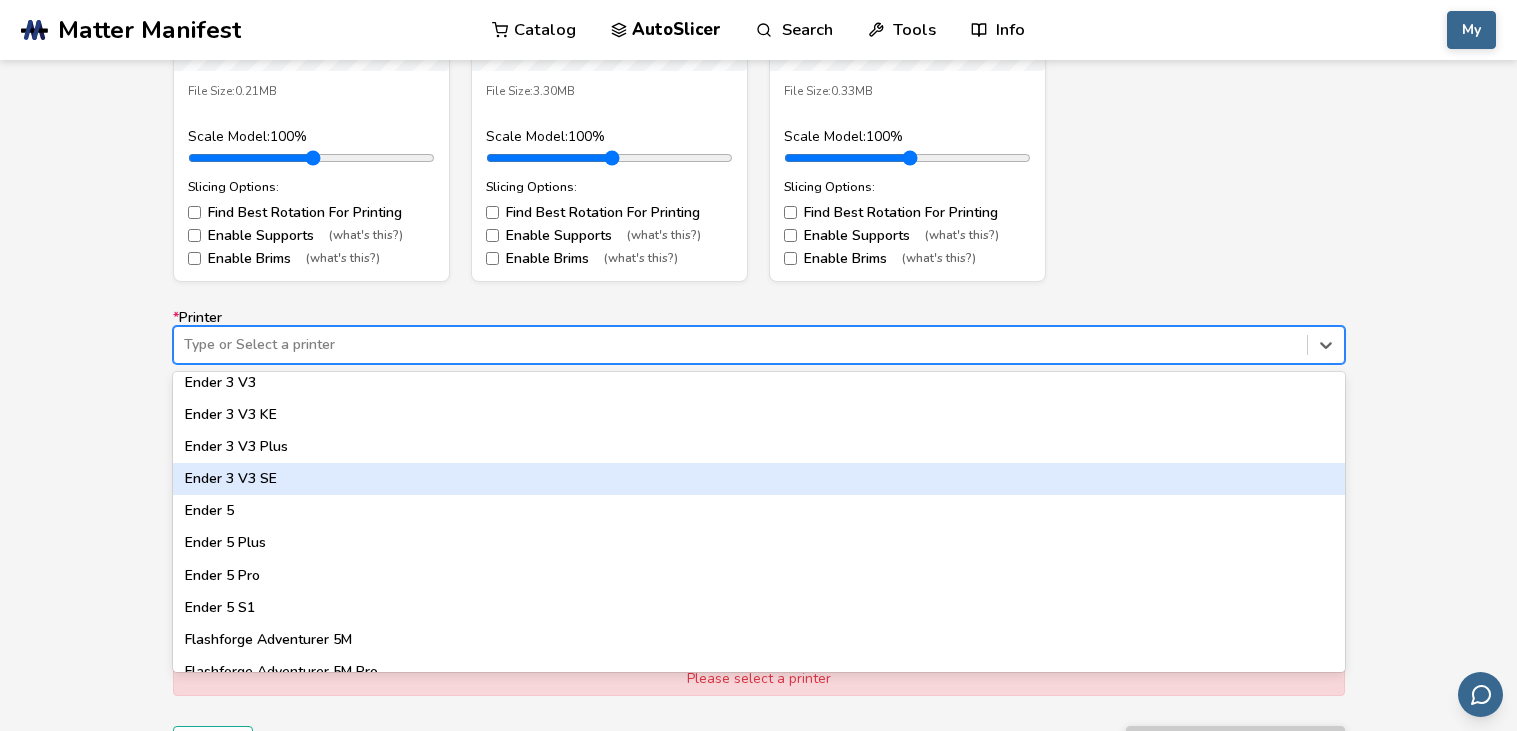 click on "Ender 3 V3 SE" at bounding box center (759, 479) 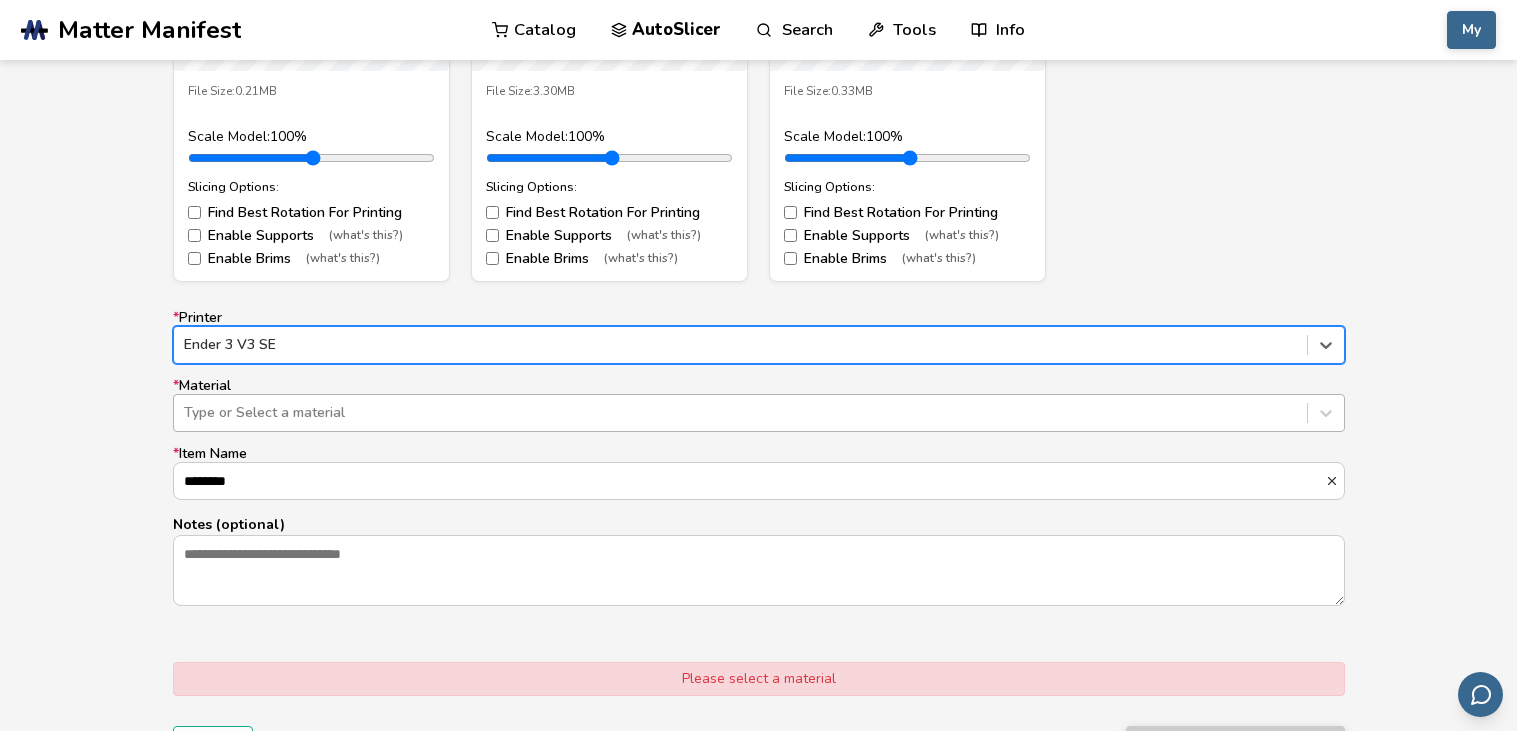 click at bounding box center [740, 413] 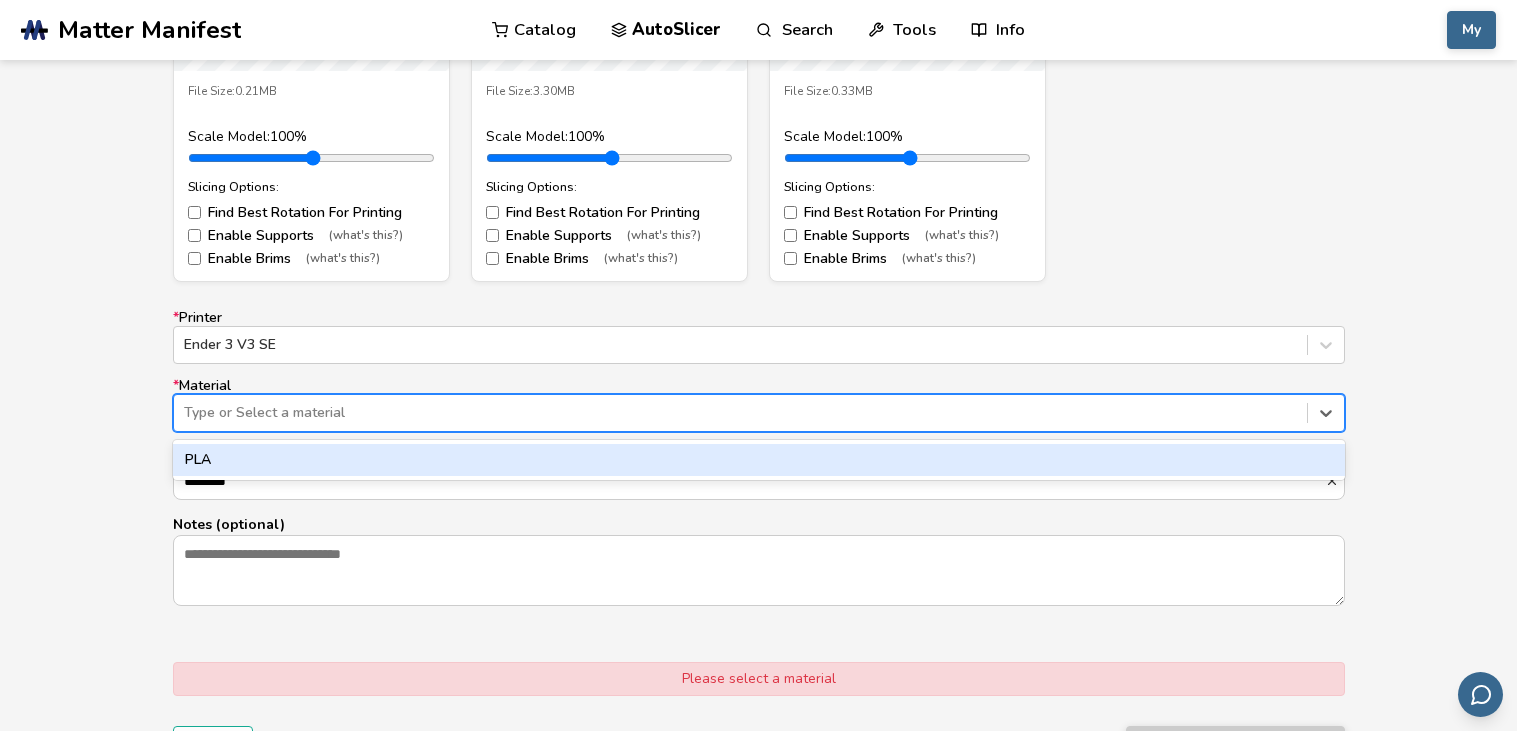 click on "PLA" at bounding box center (759, 460) 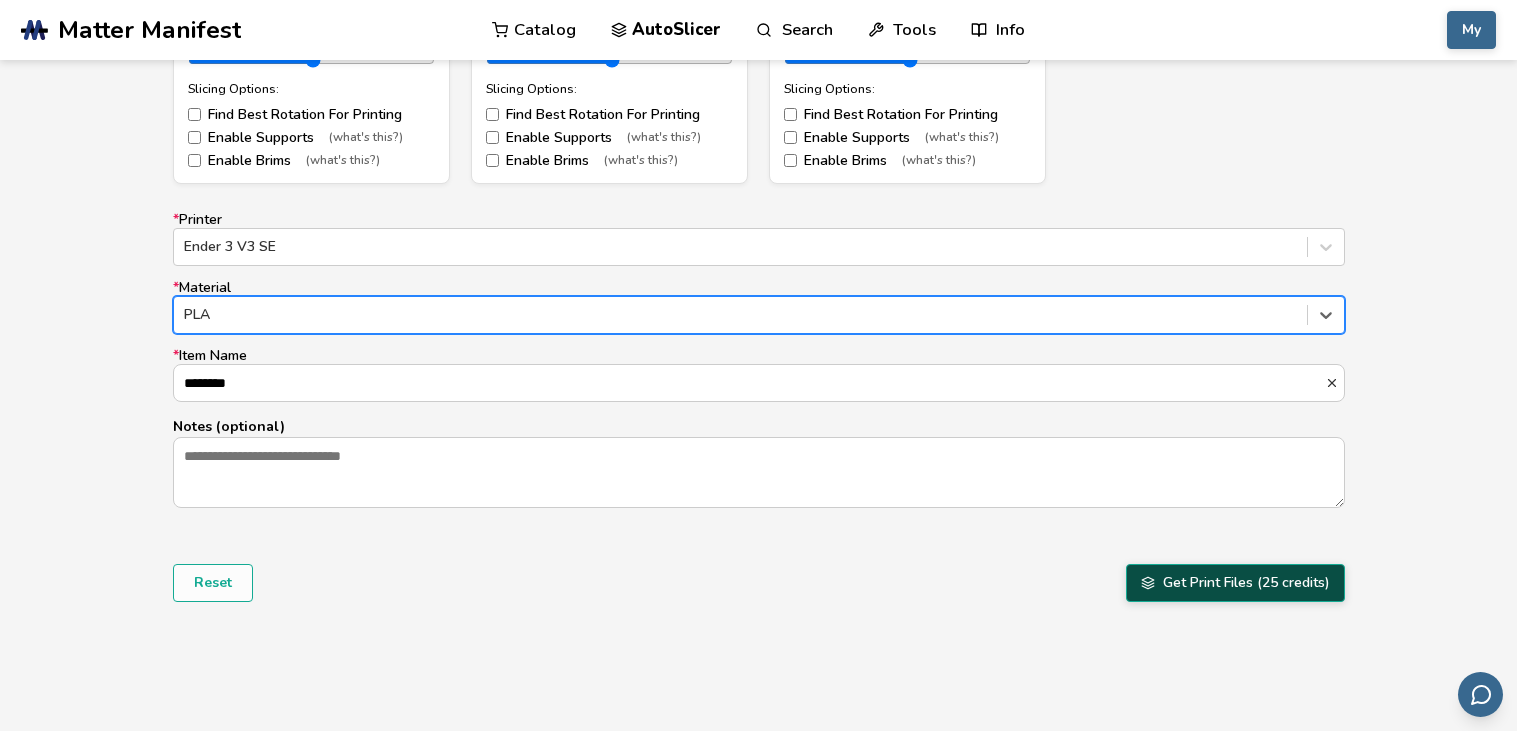 scroll, scrollTop: 1218, scrollLeft: 0, axis: vertical 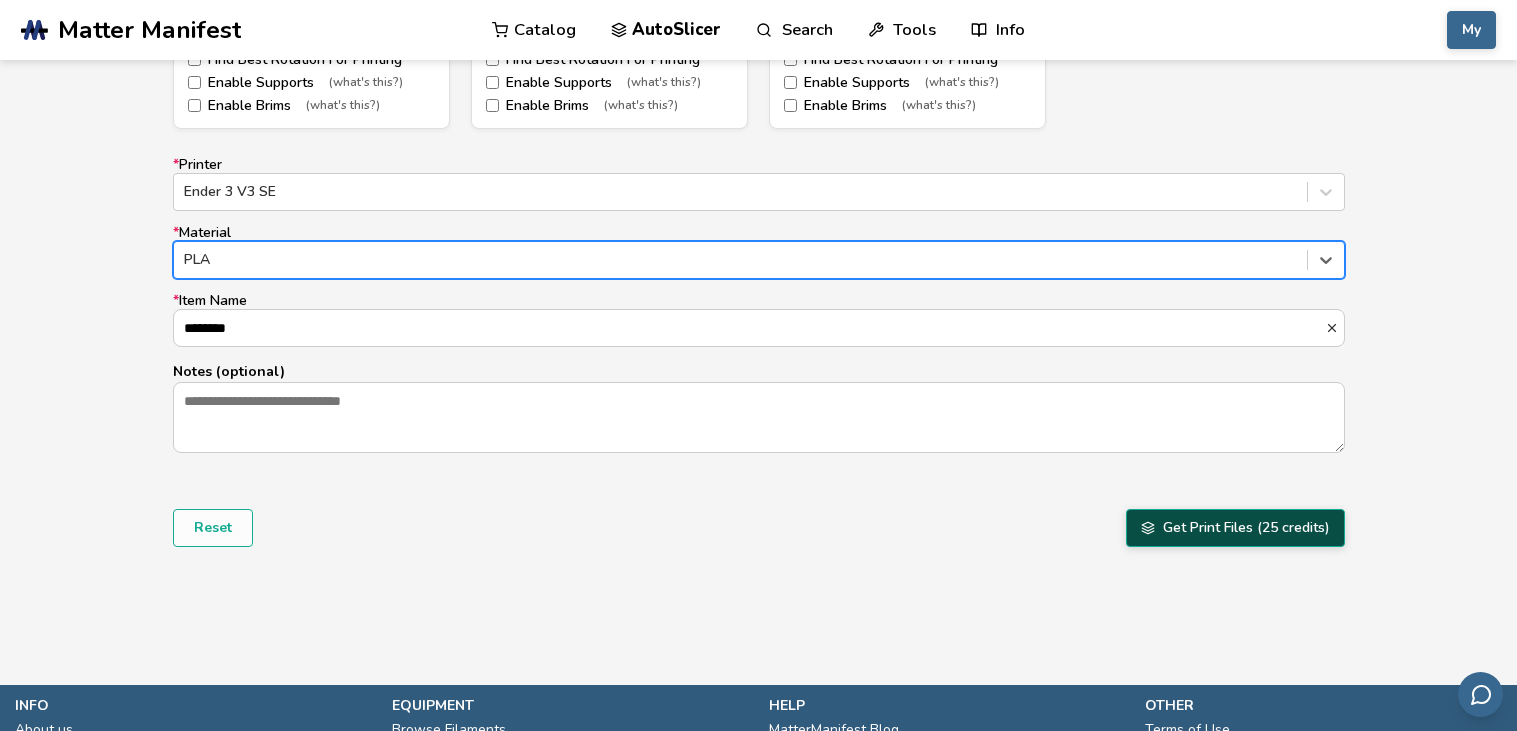 click on "Get Print Files (25 credits)" at bounding box center (1235, 528) 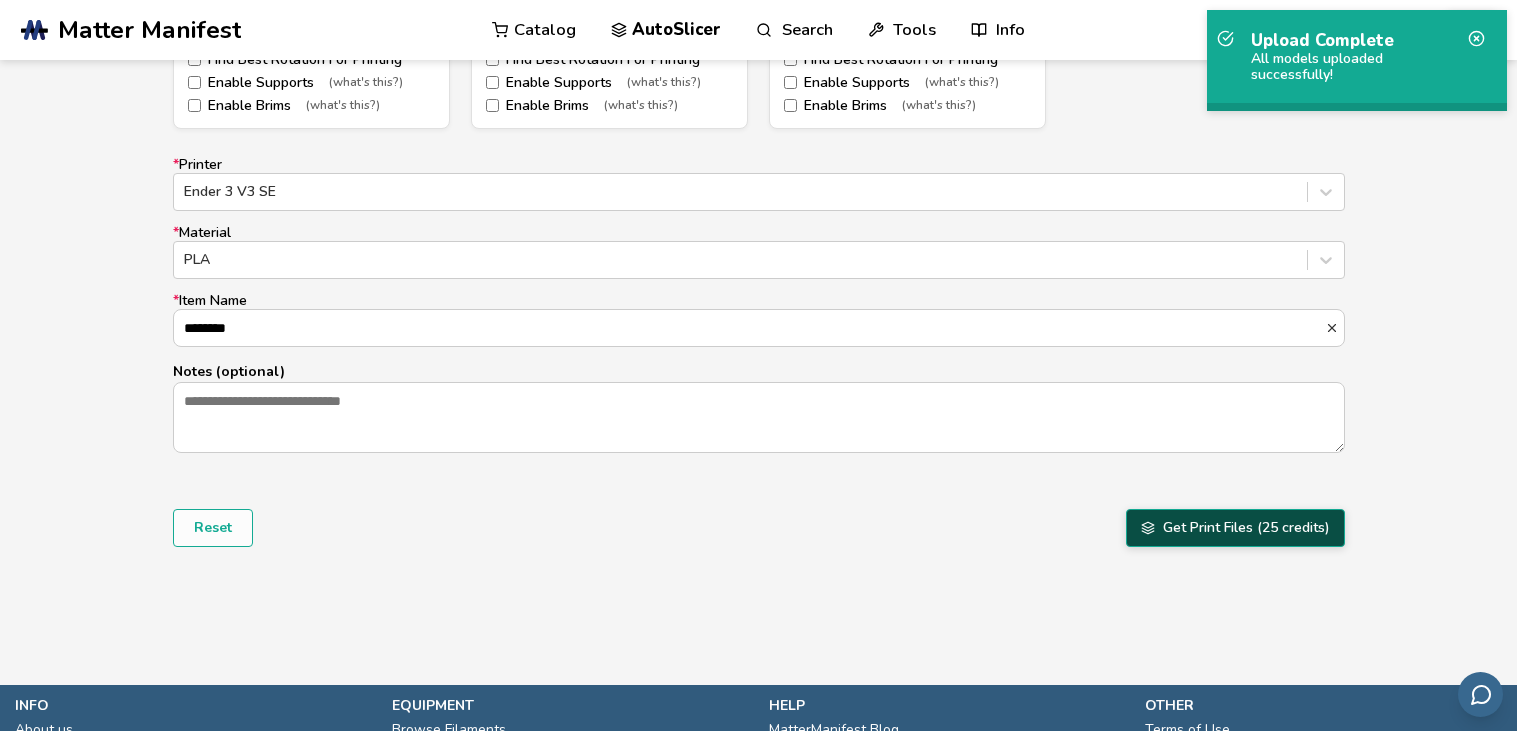 scroll, scrollTop: 0, scrollLeft: 0, axis: both 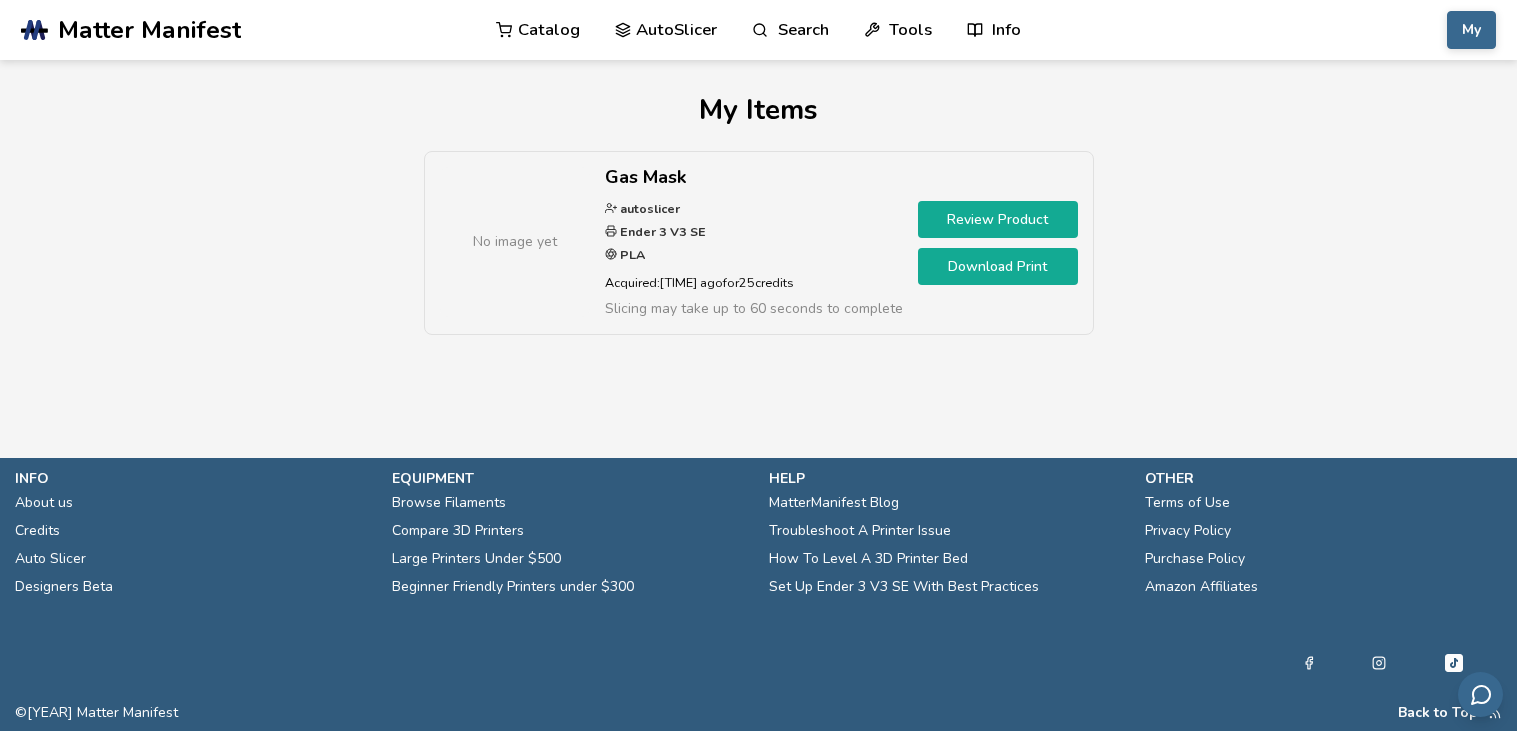 click on "Download Print" at bounding box center (998, 266) 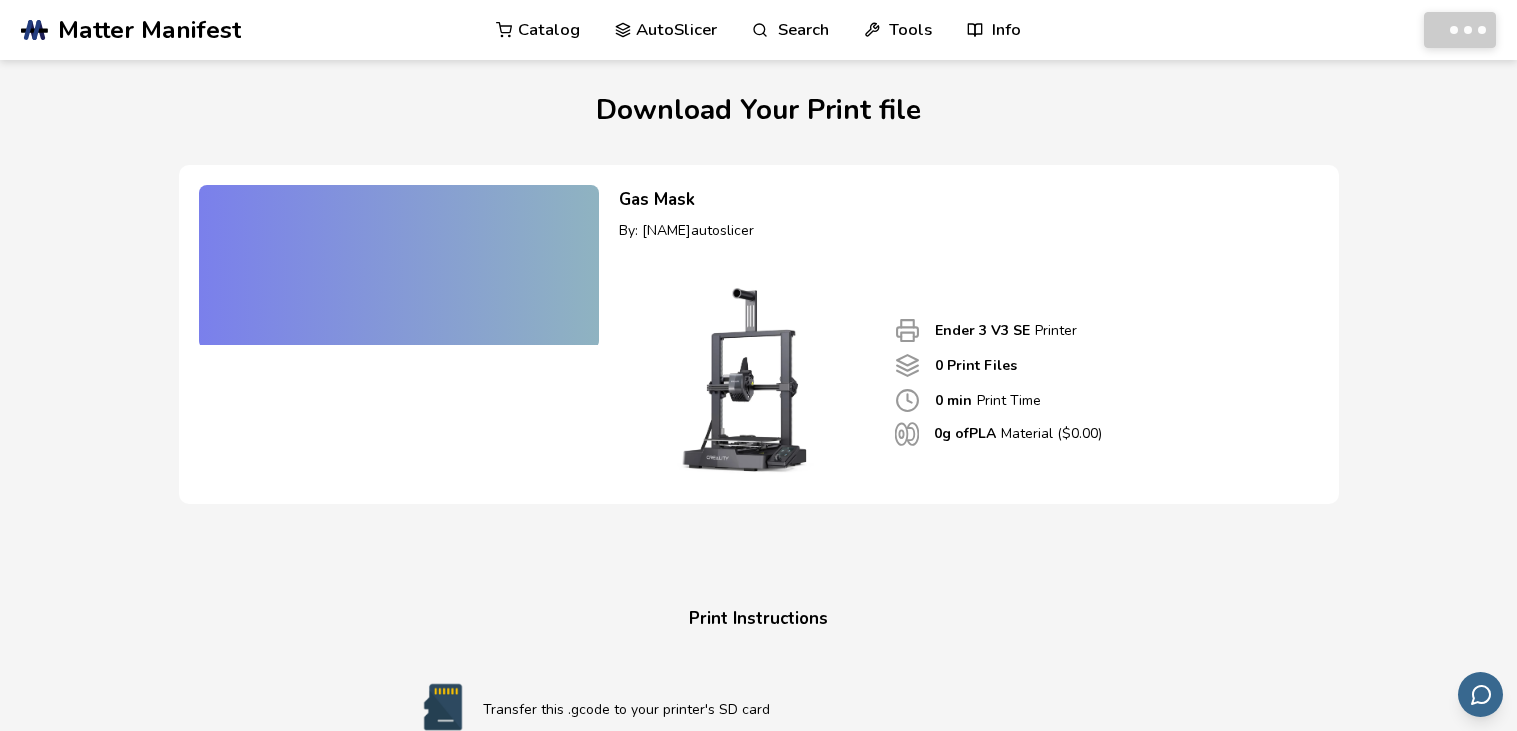 scroll, scrollTop: 0, scrollLeft: 0, axis: both 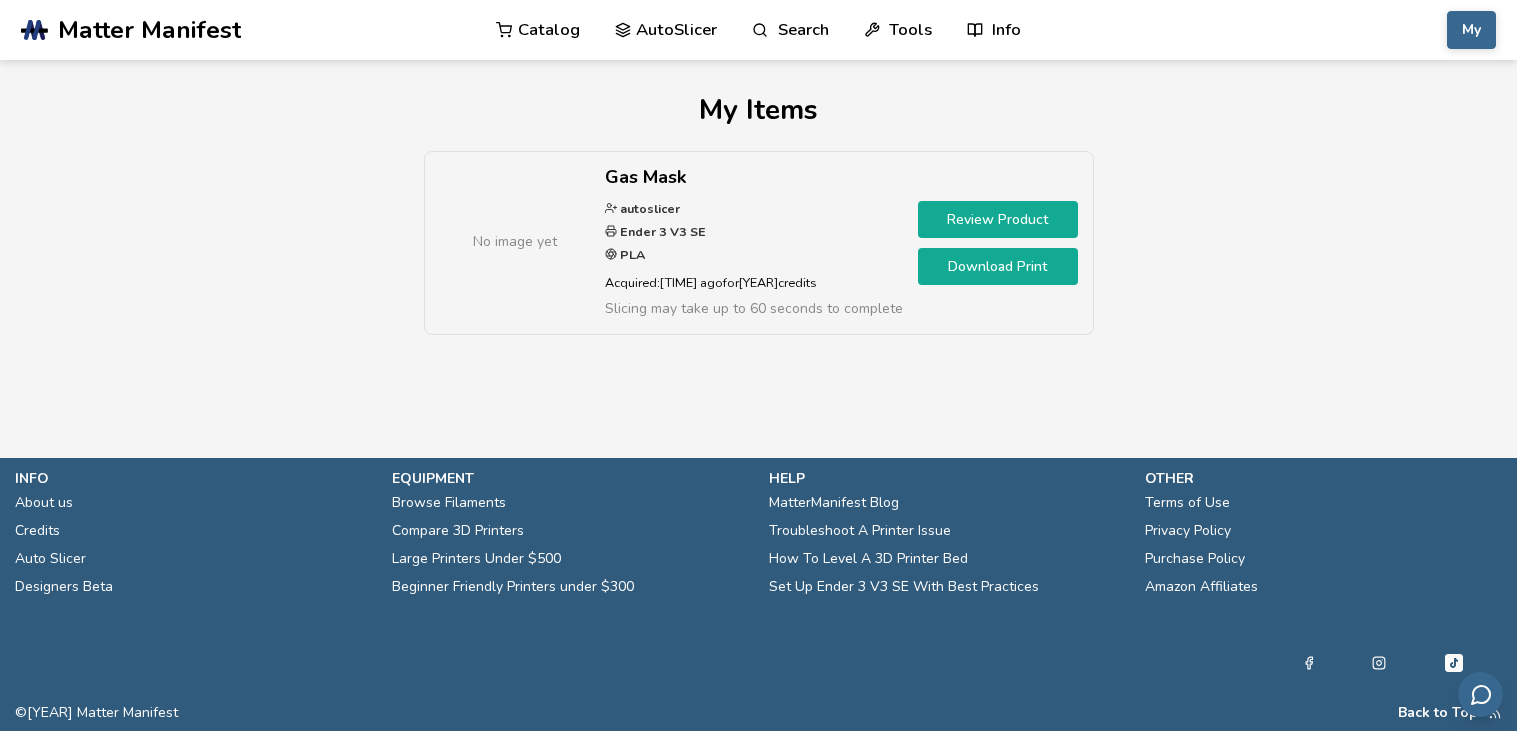 click on "Download Print" at bounding box center (998, 266) 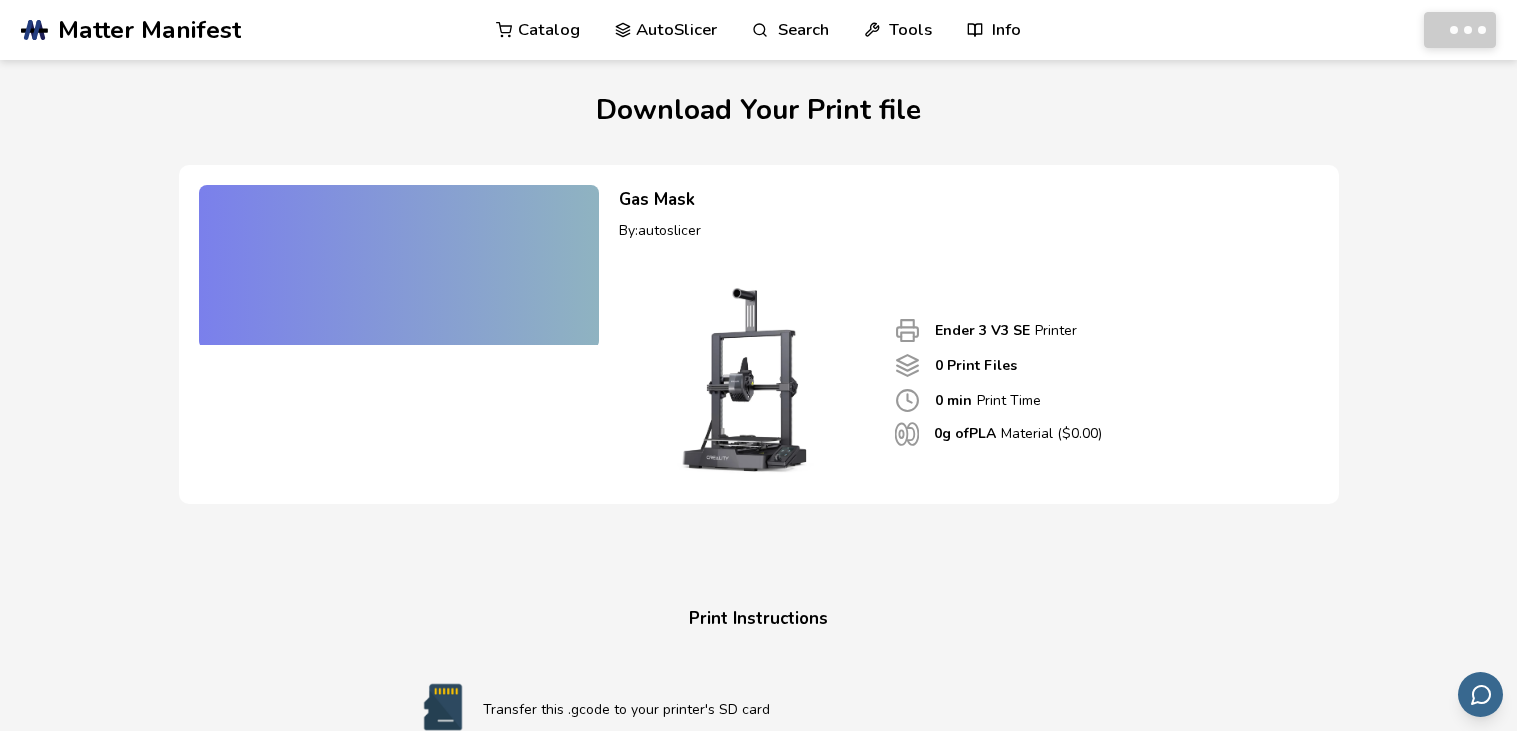 scroll, scrollTop: 0, scrollLeft: 0, axis: both 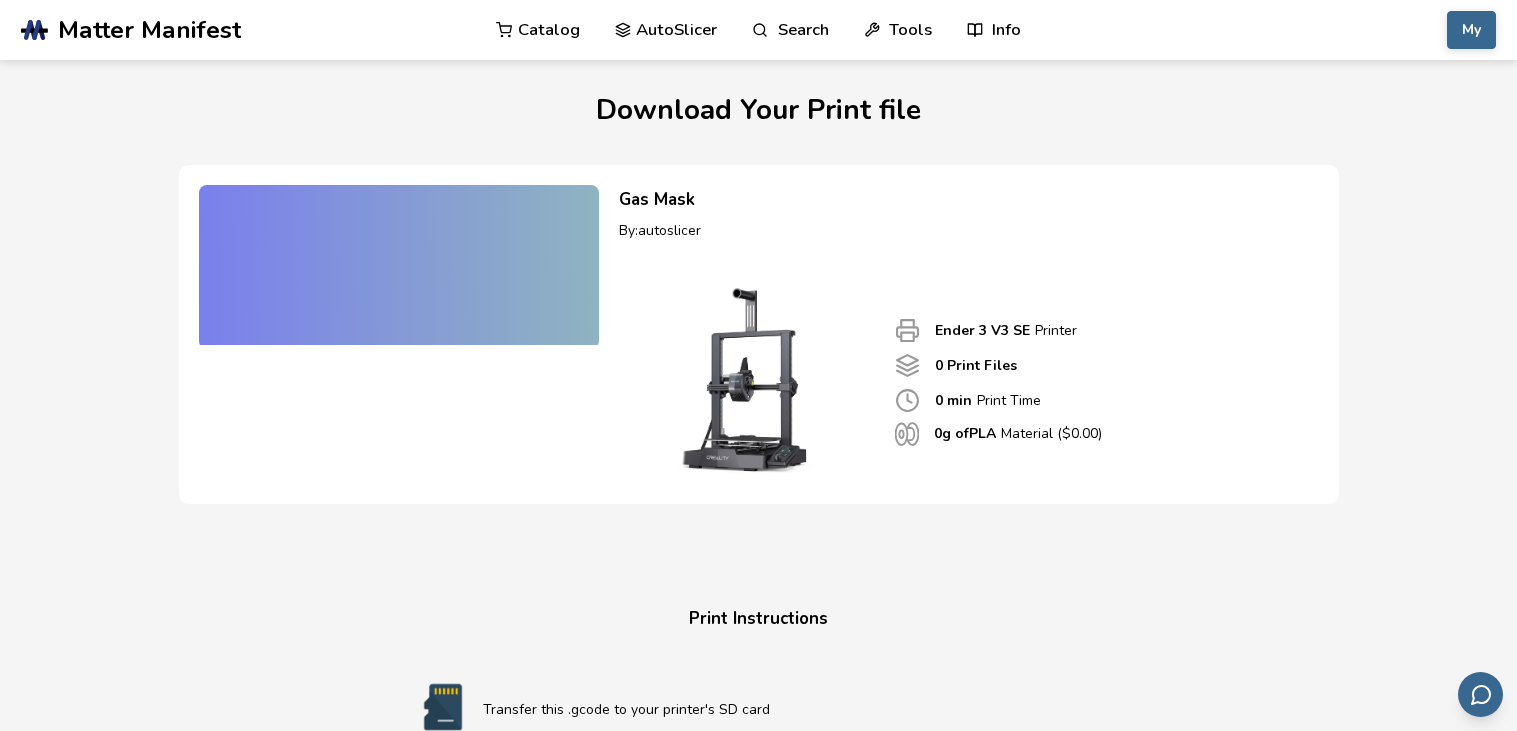 click on "Gas Mask" at bounding box center [959, 200] 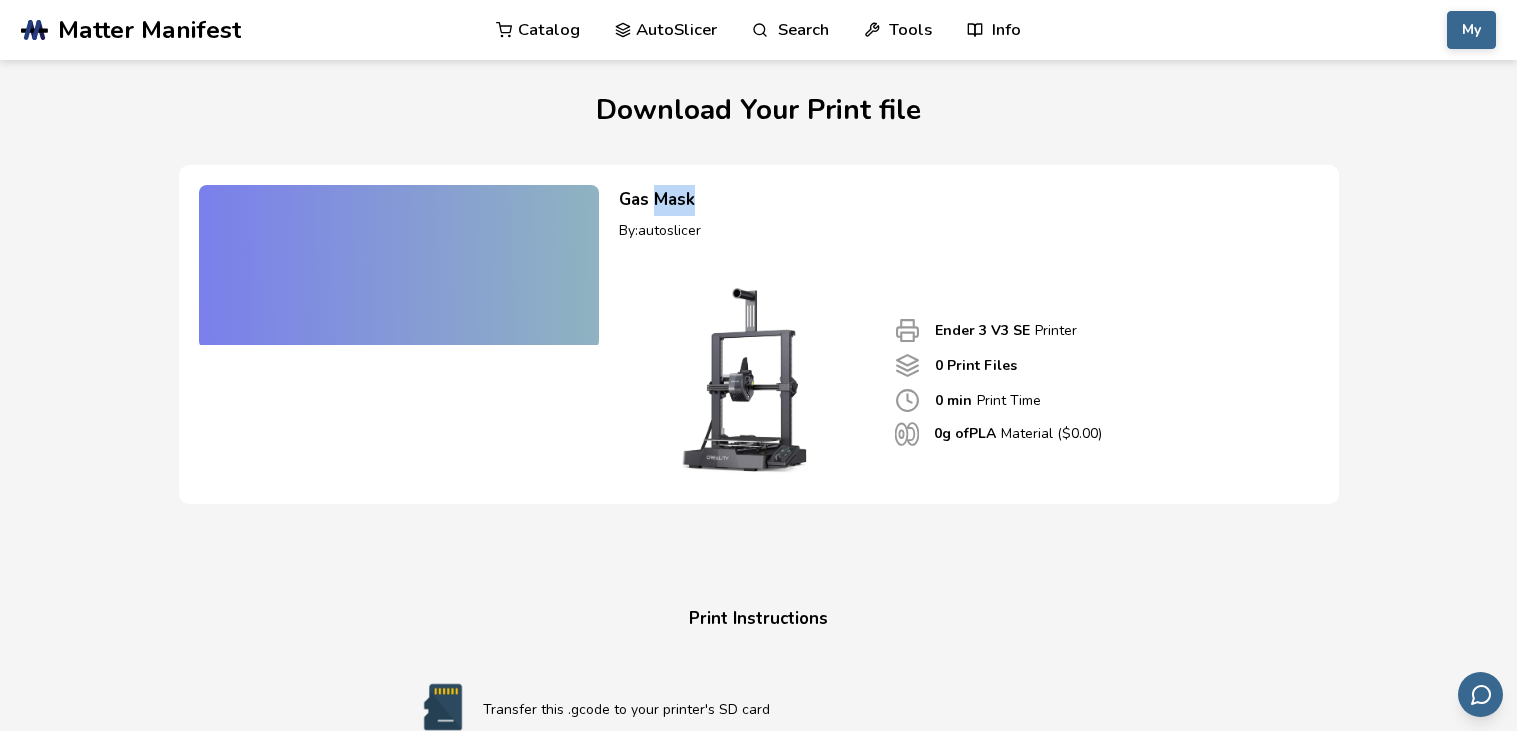 click on "By:  [USERNAME]" at bounding box center (959, 231) 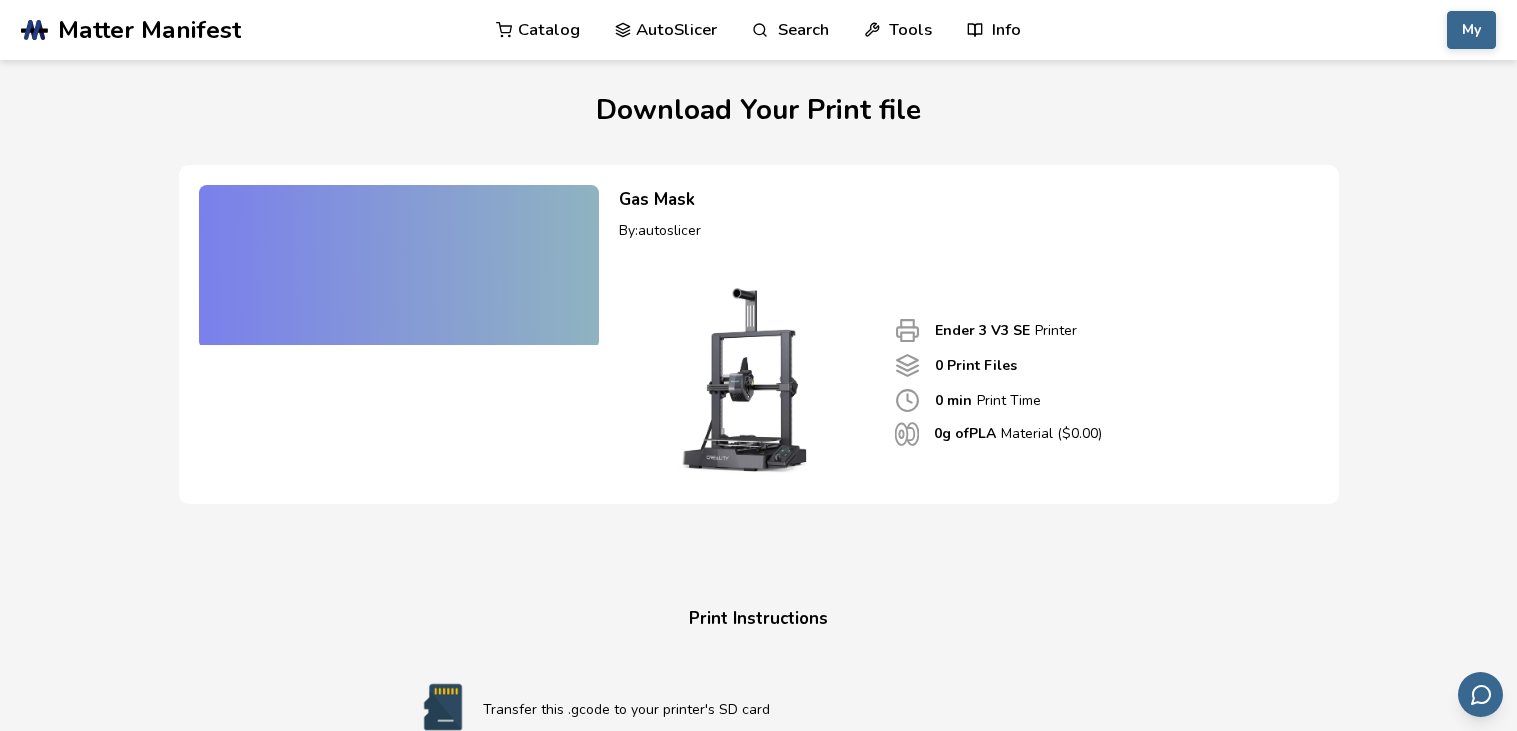 click on "By:  [USERNAME]" at bounding box center (959, 231) 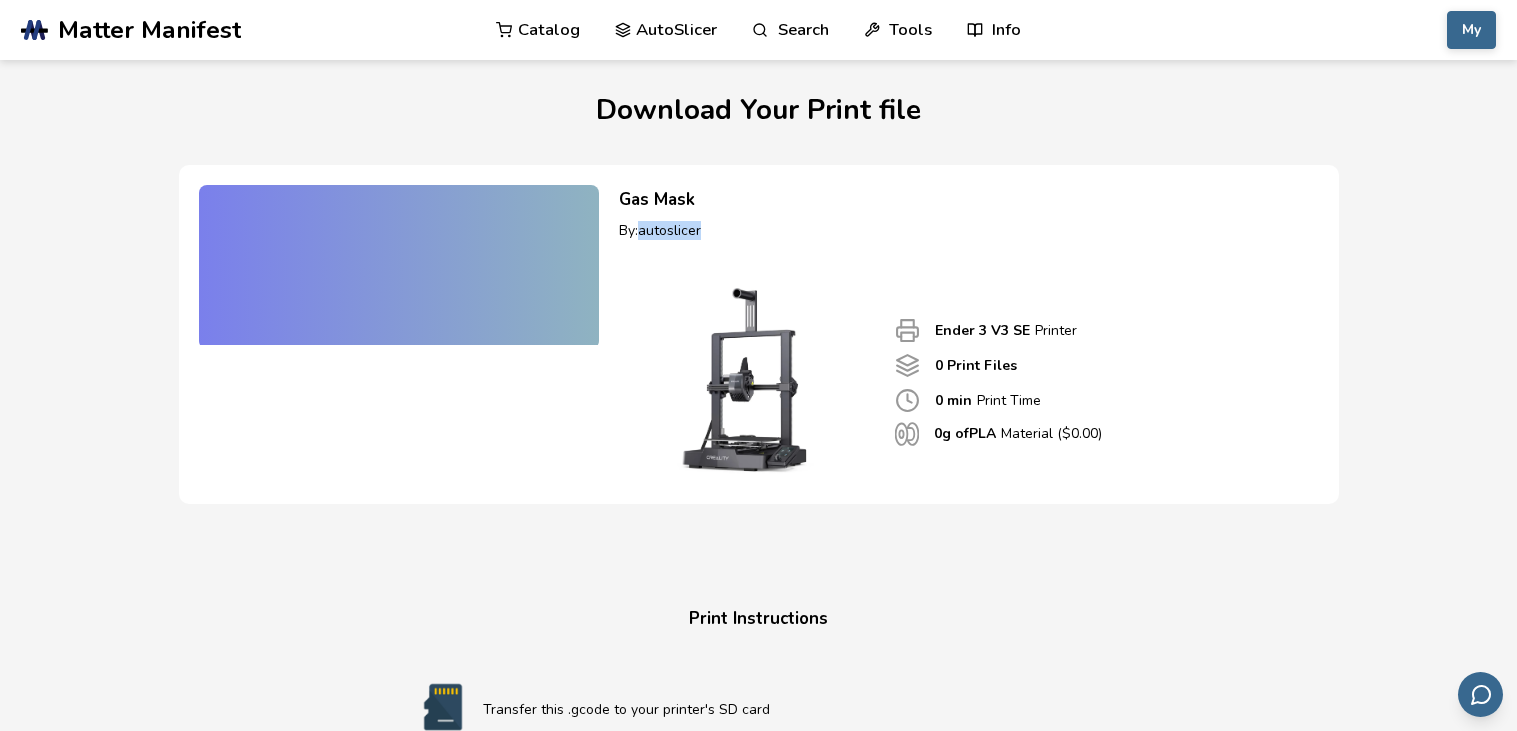 click on "Gas Mask By:  autoslicer Ender 3 V3 SE  Printer 0   Print Files   0 min  Print Time 0 g of  PLA   Material ($ 0.00 )" at bounding box center (759, 334) 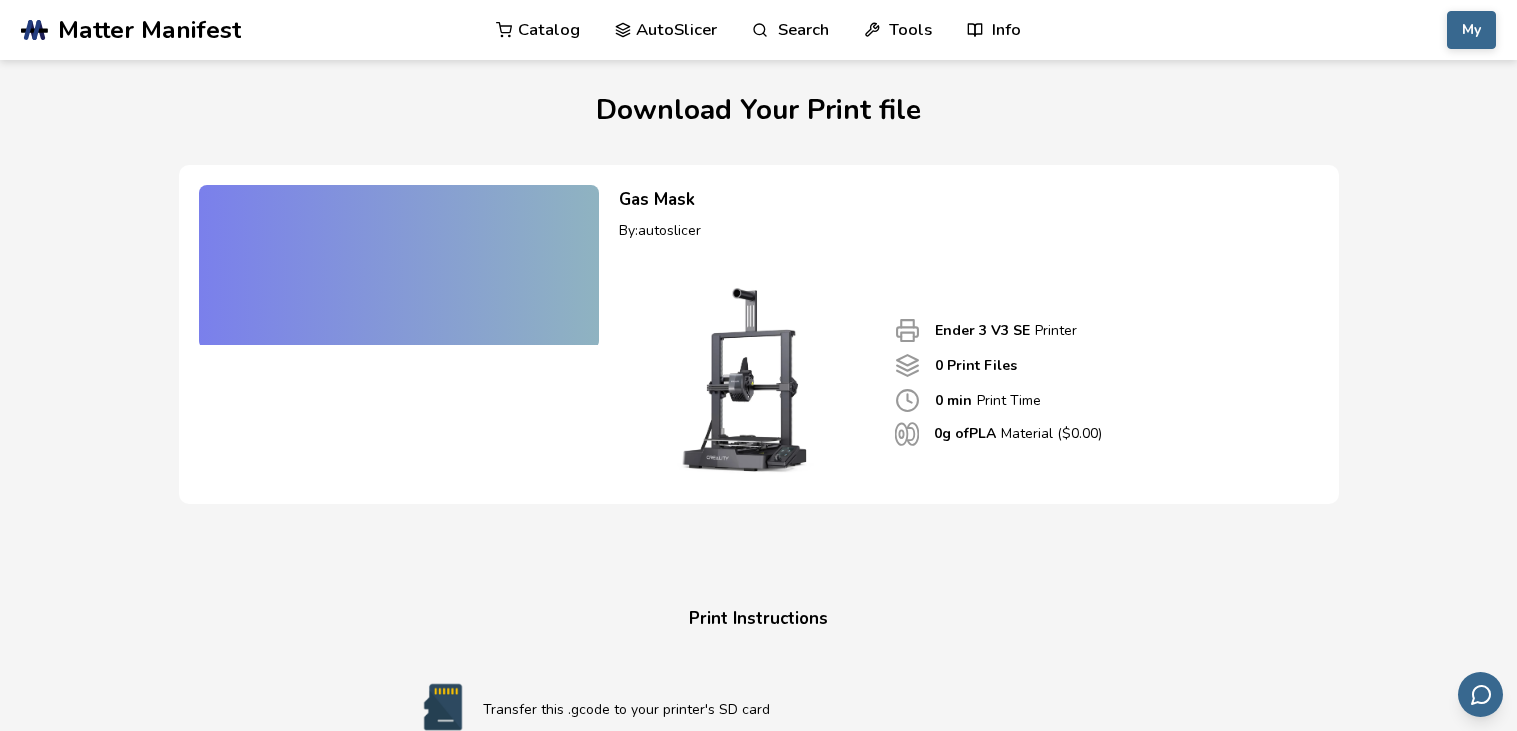 click at bounding box center (399, 265) 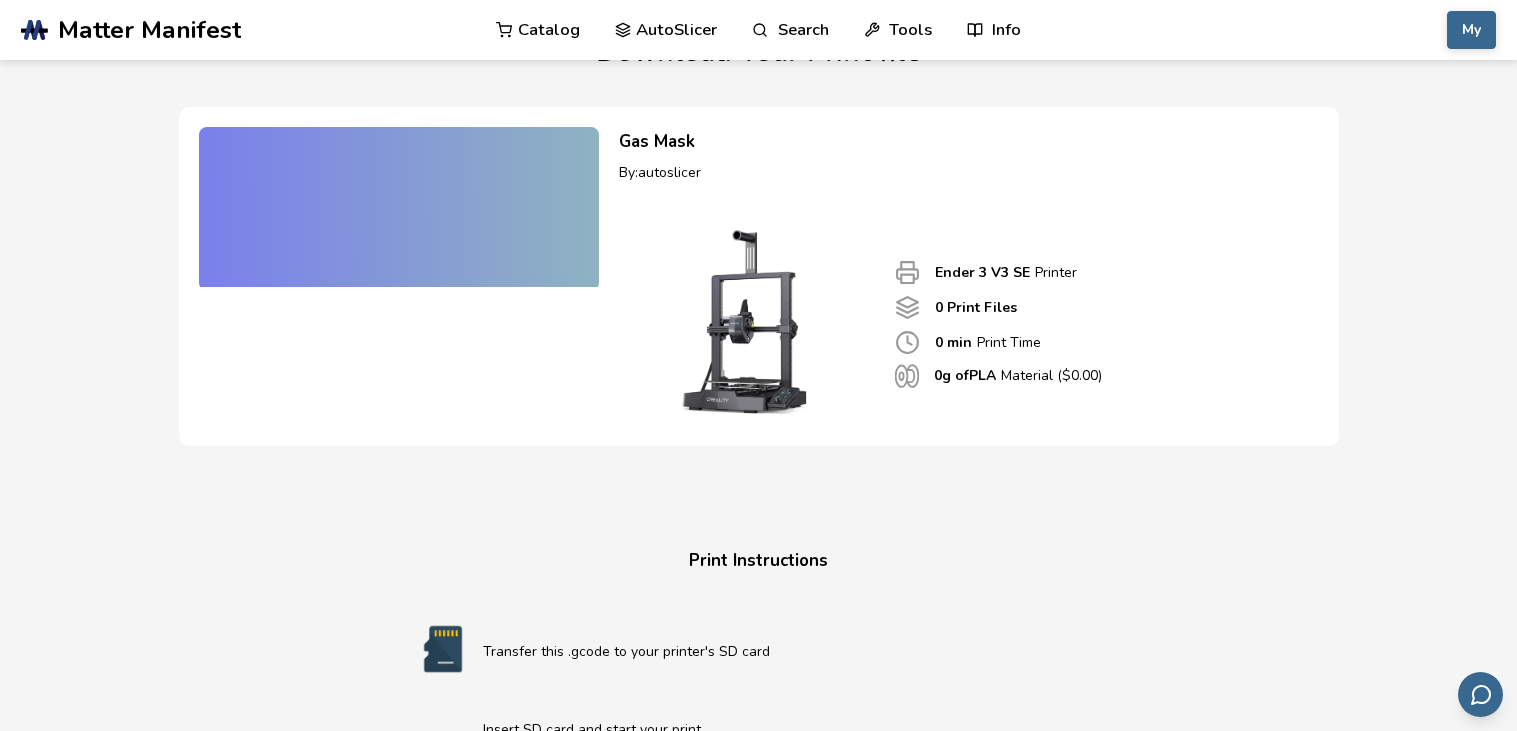 scroll, scrollTop: 0, scrollLeft: 0, axis: both 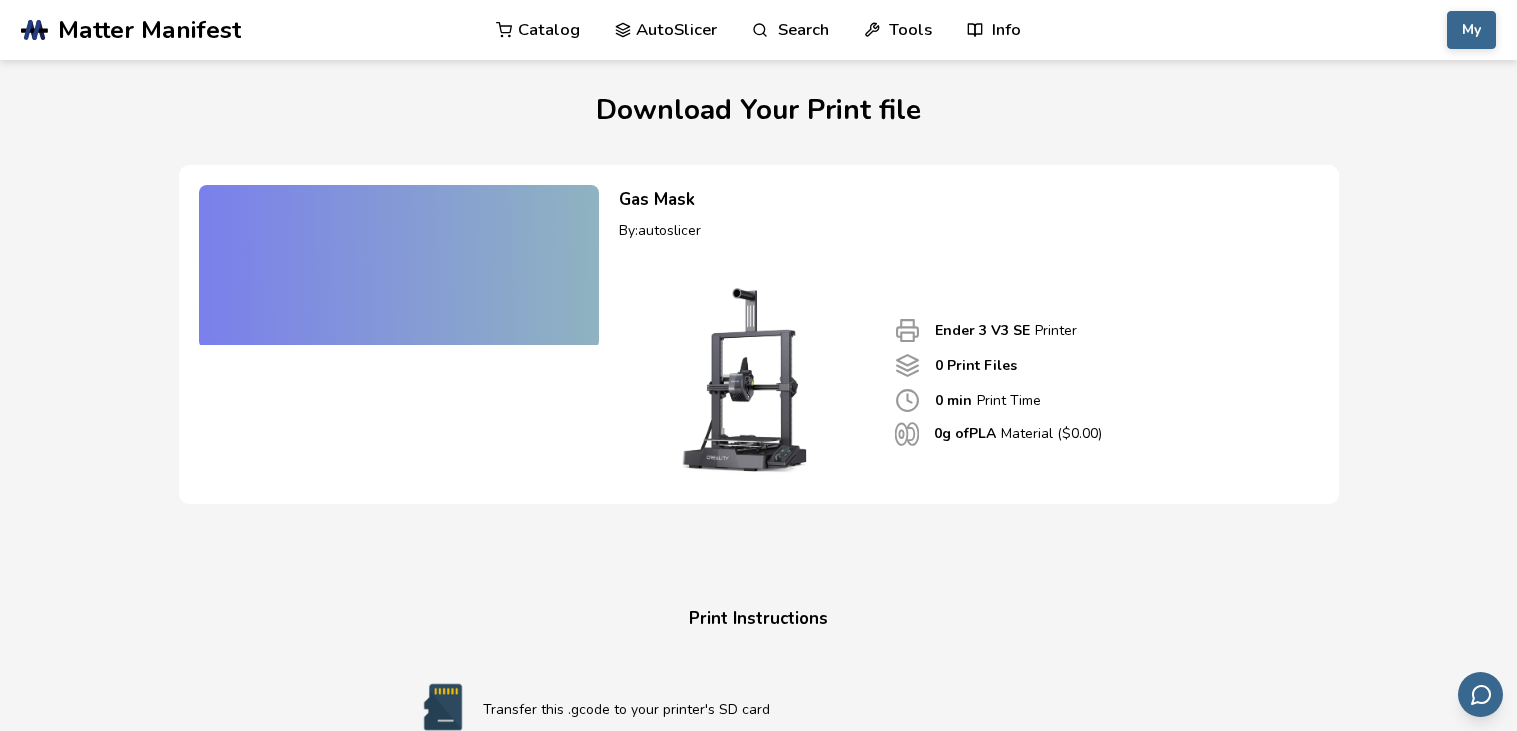 click at bounding box center (399, 265) 